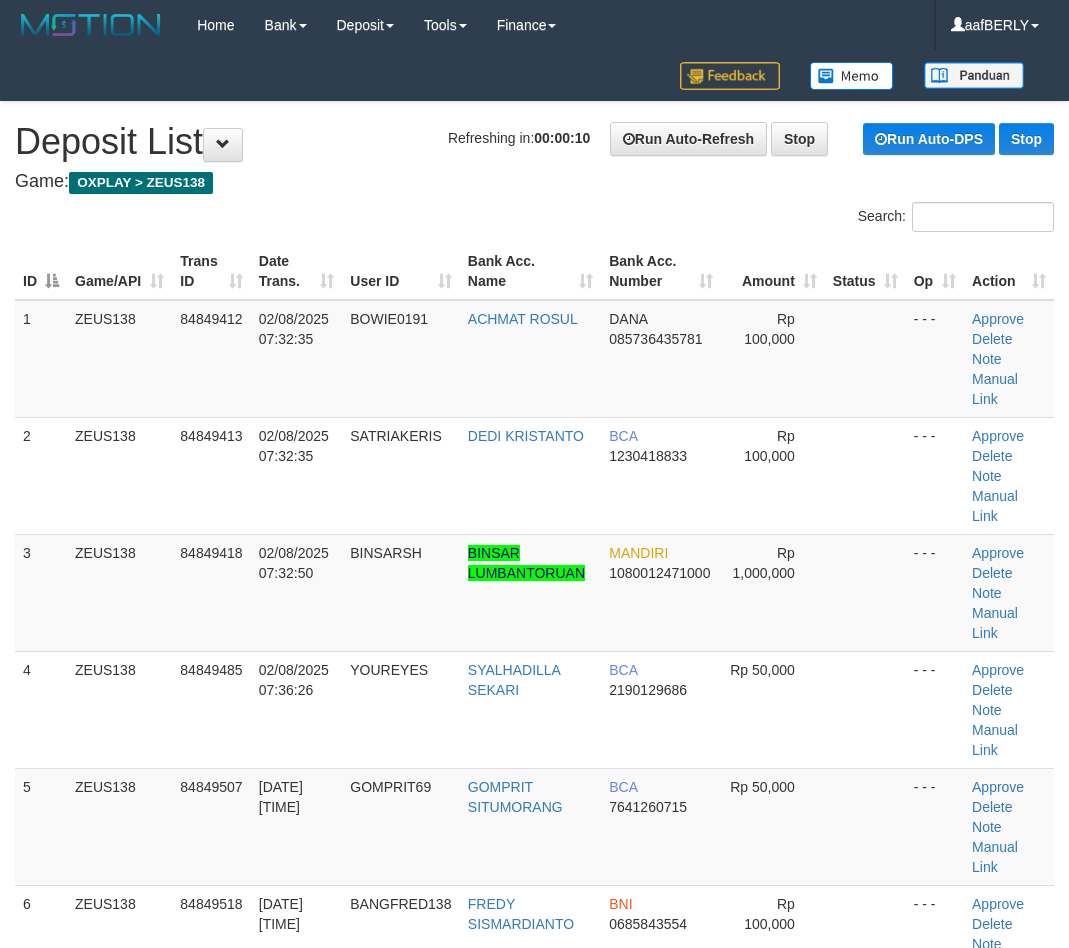scroll, scrollTop: 0, scrollLeft: 0, axis: both 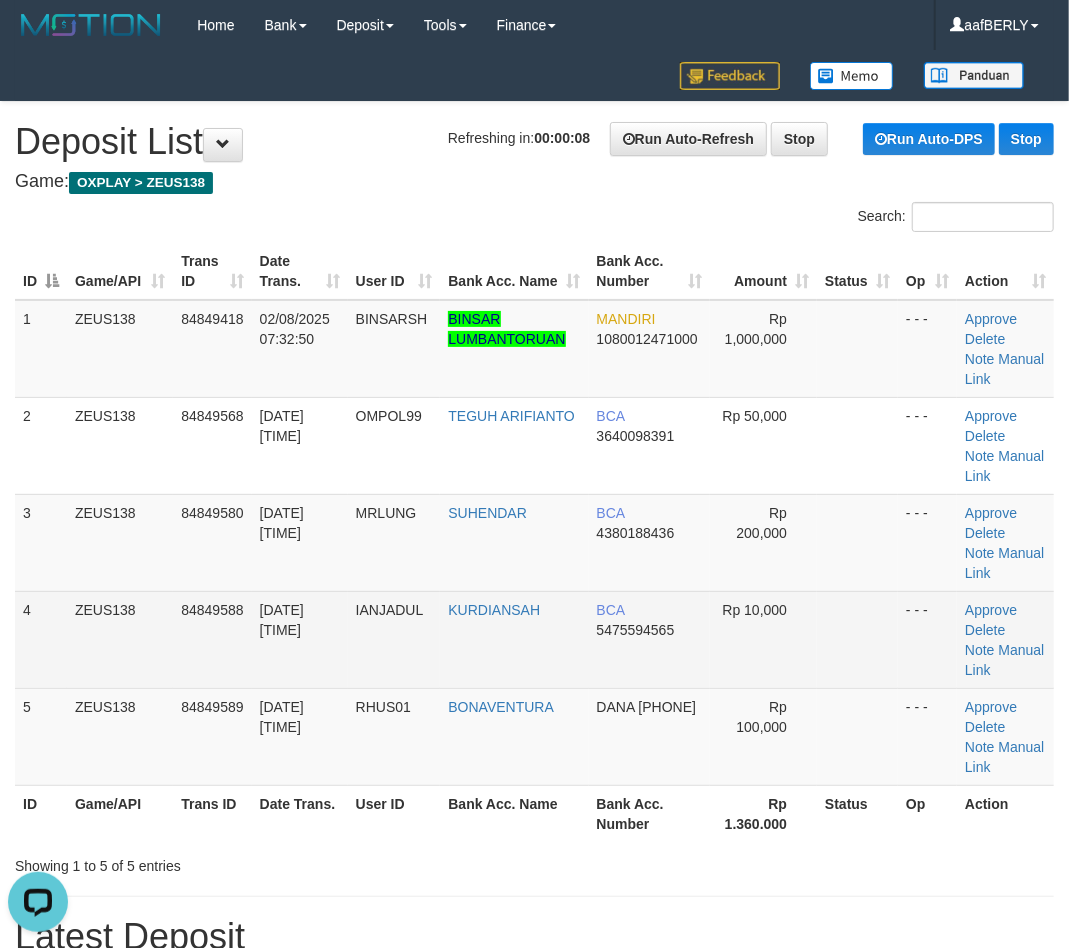 click on "IANJADUL" at bounding box center [394, 639] 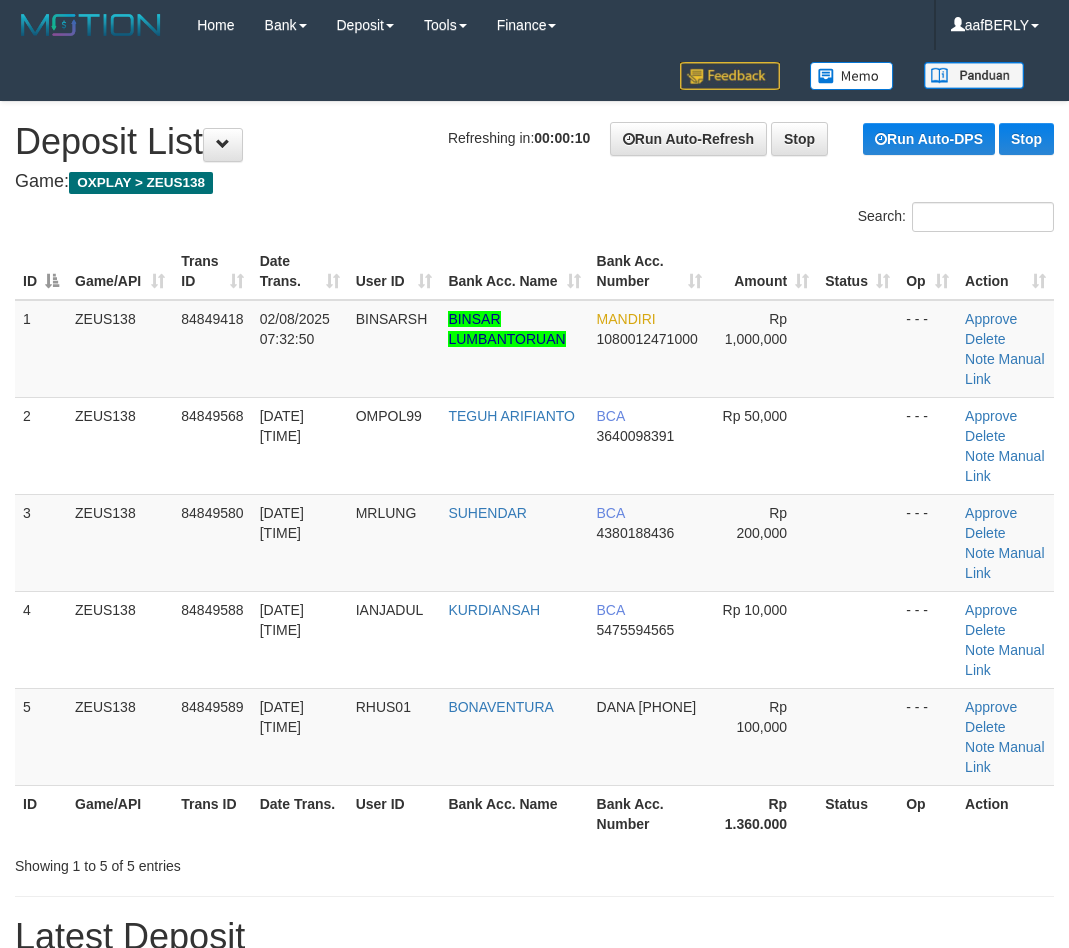 scroll, scrollTop: 0, scrollLeft: 0, axis: both 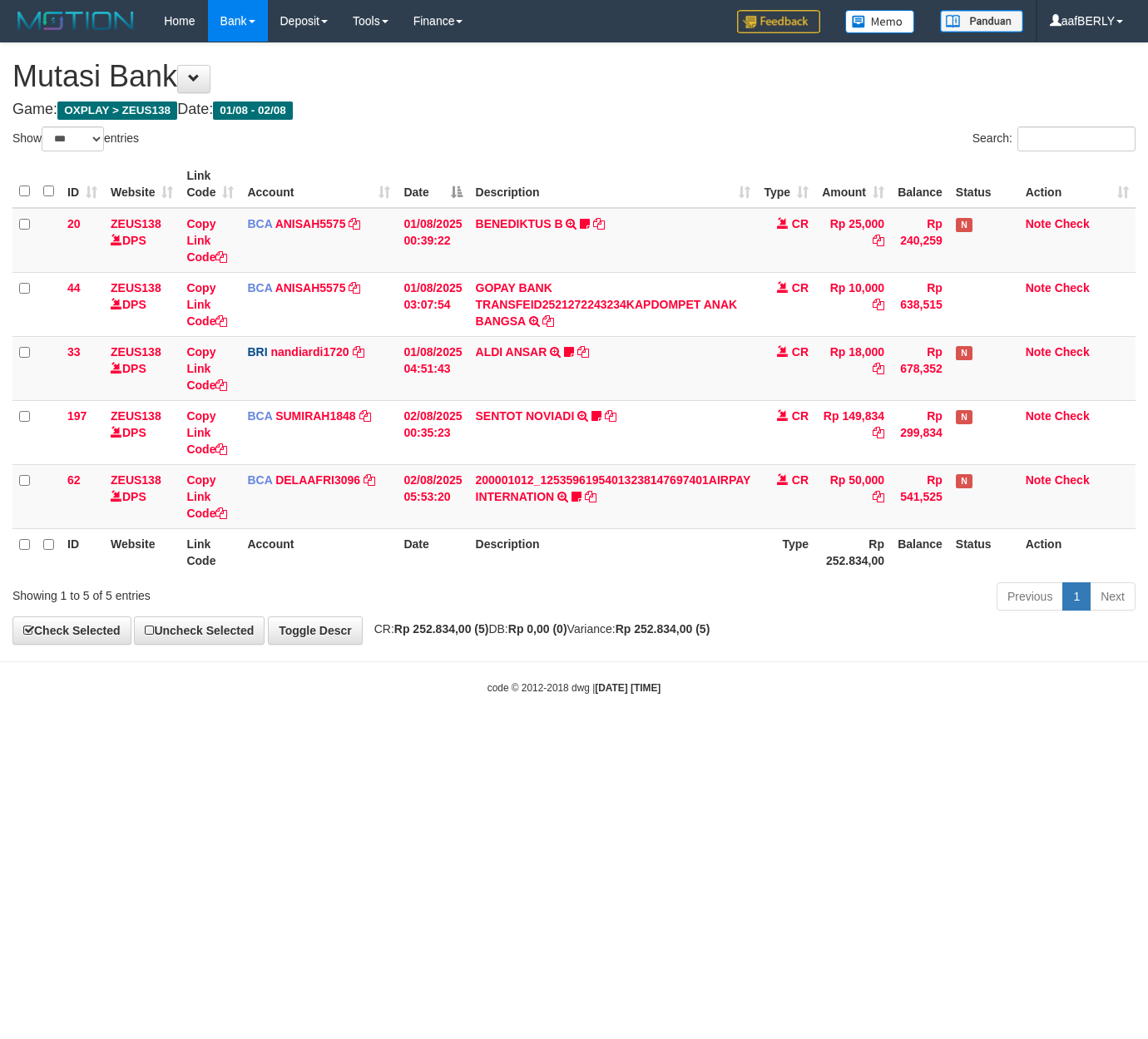 select on "***" 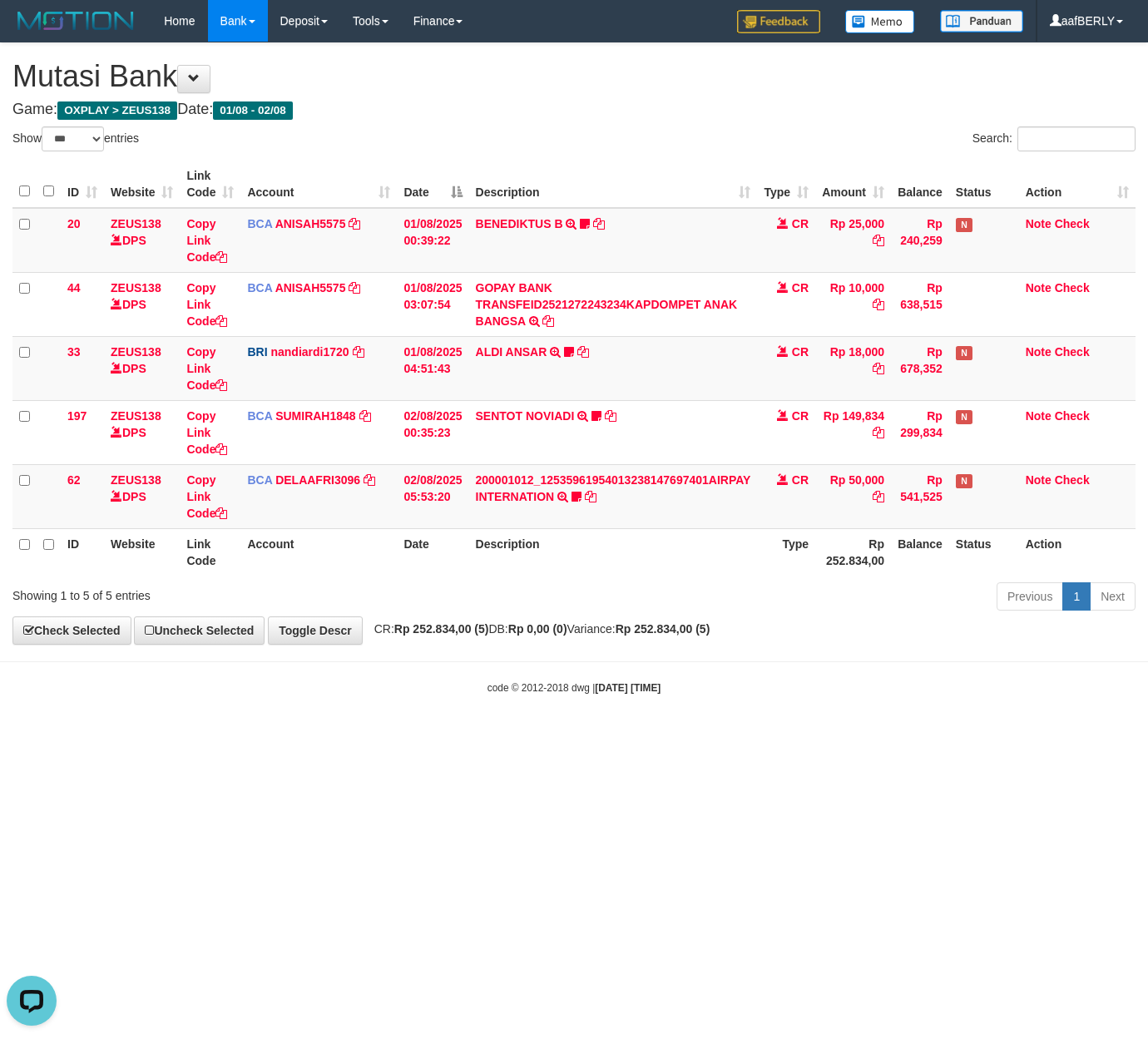 scroll, scrollTop: 0, scrollLeft: 0, axis: both 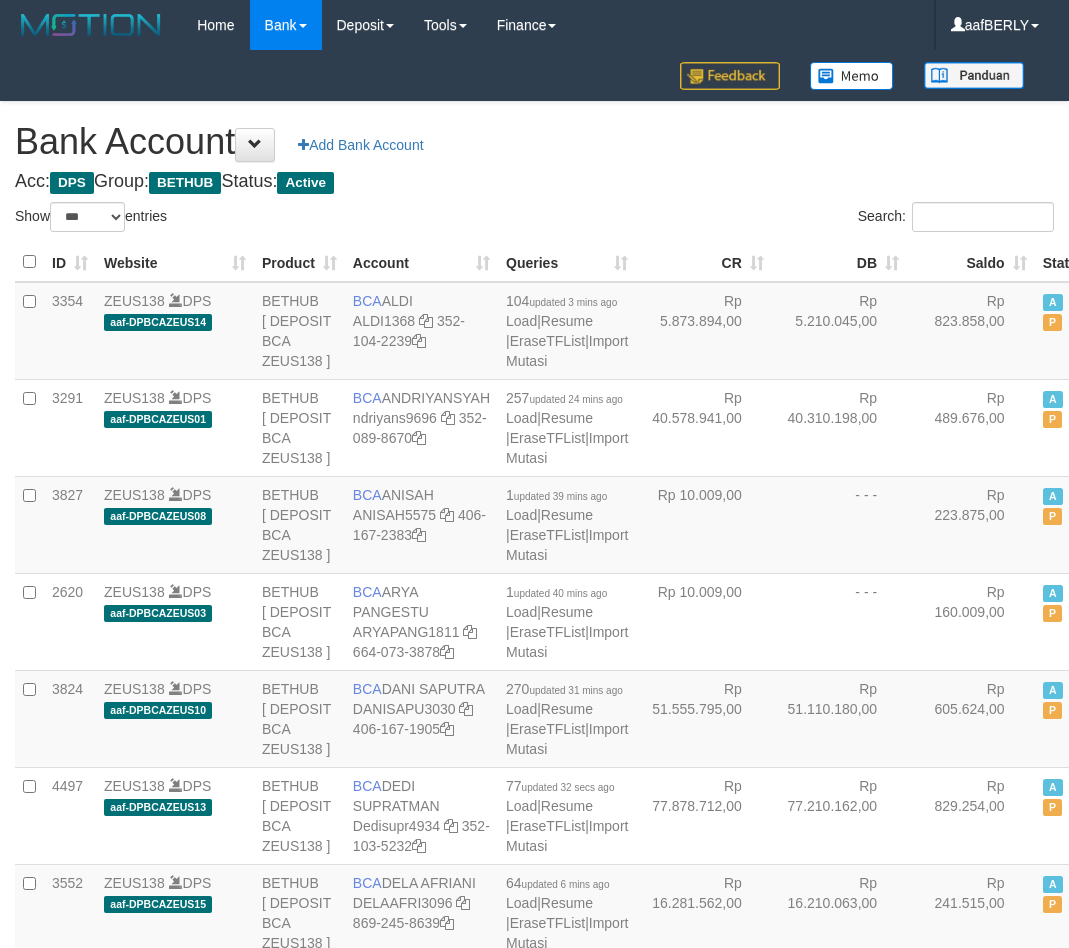 select on "***" 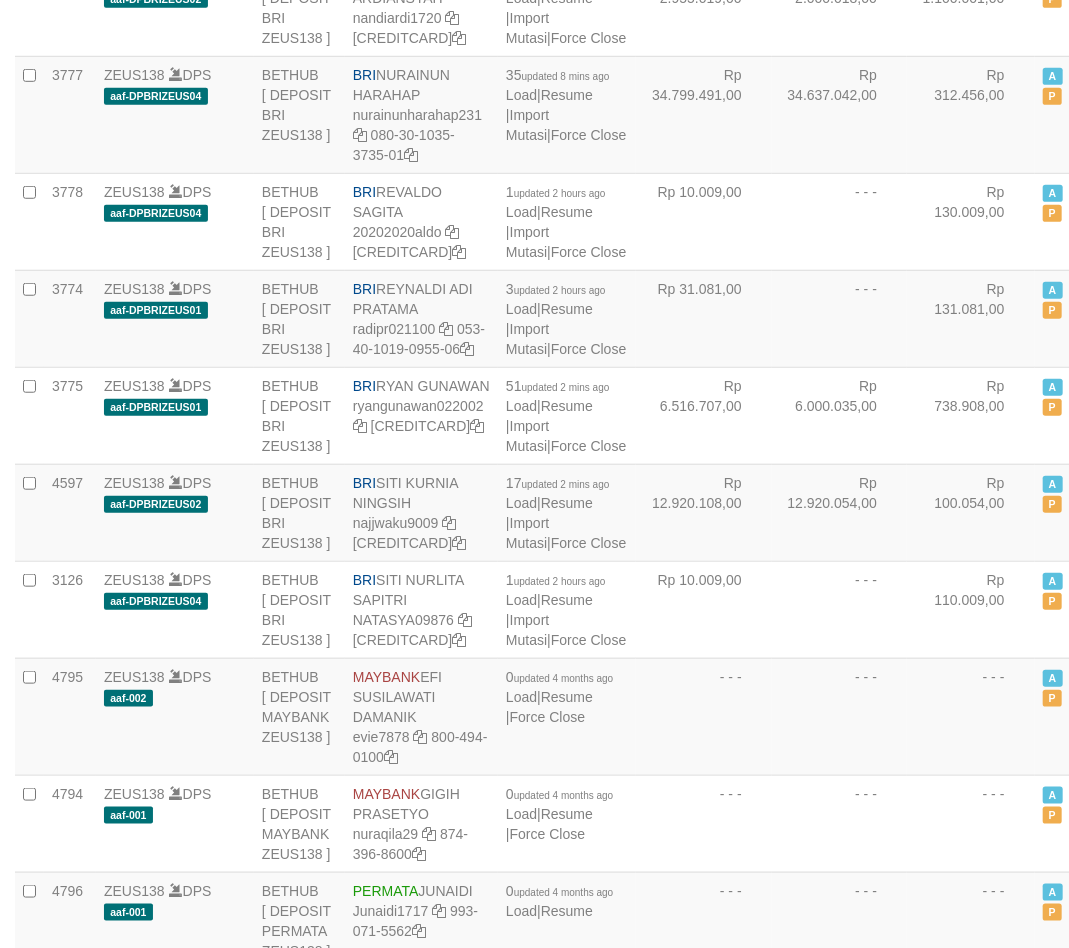 scroll, scrollTop: 3760, scrollLeft: 0, axis: vertical 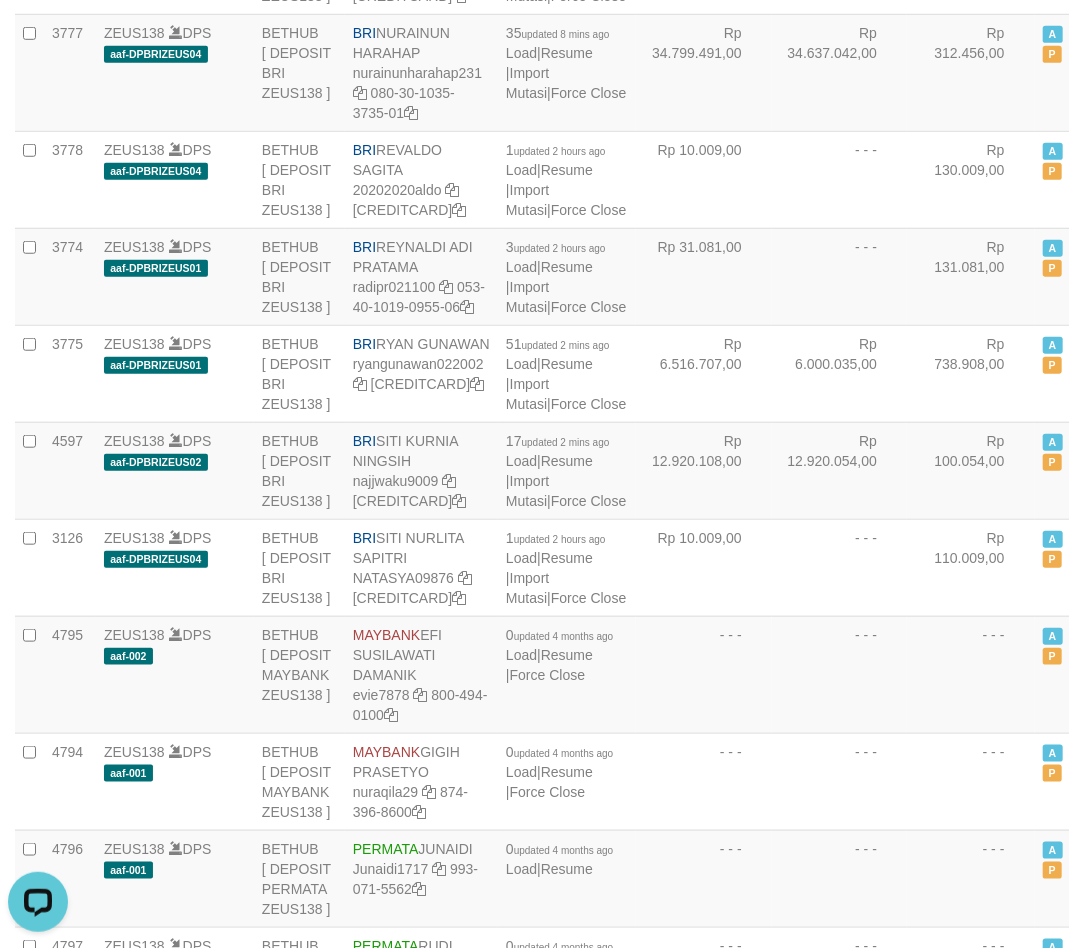 click at bounding box center (446, -1014) 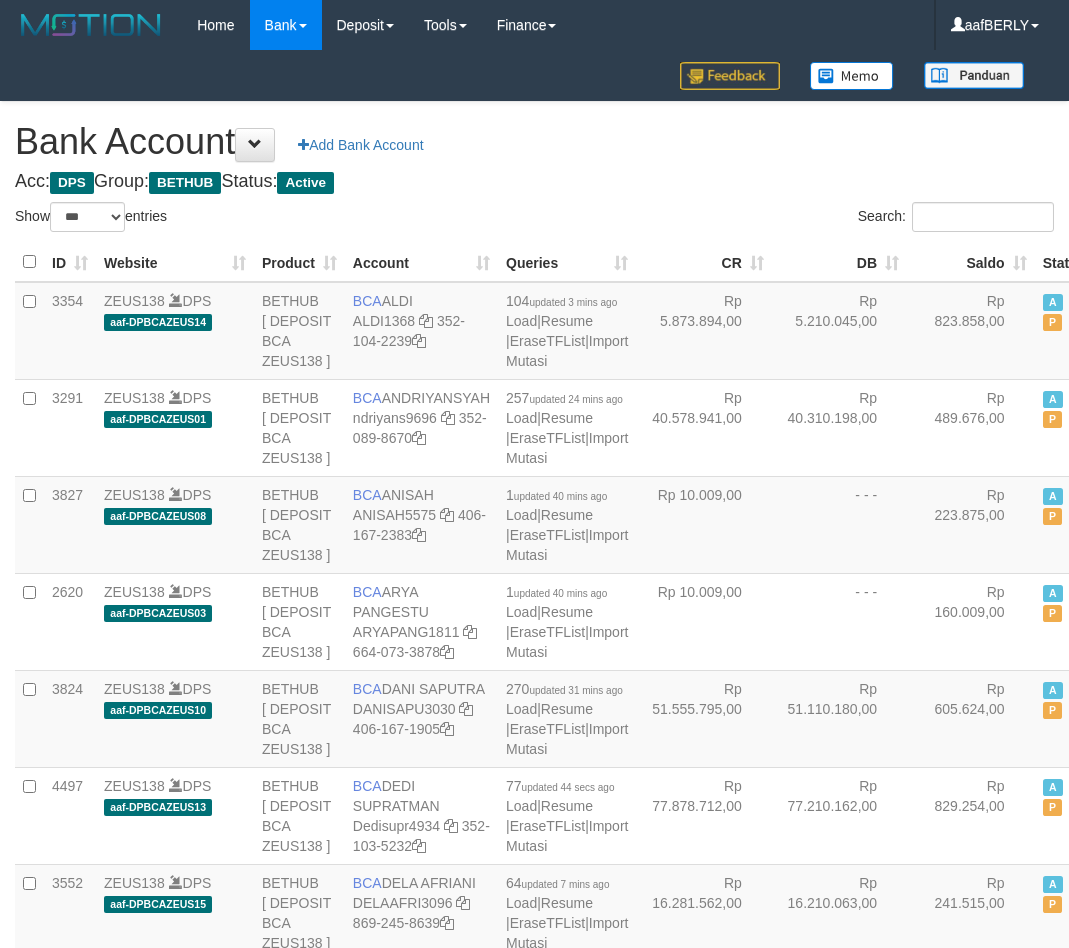 select on "***" 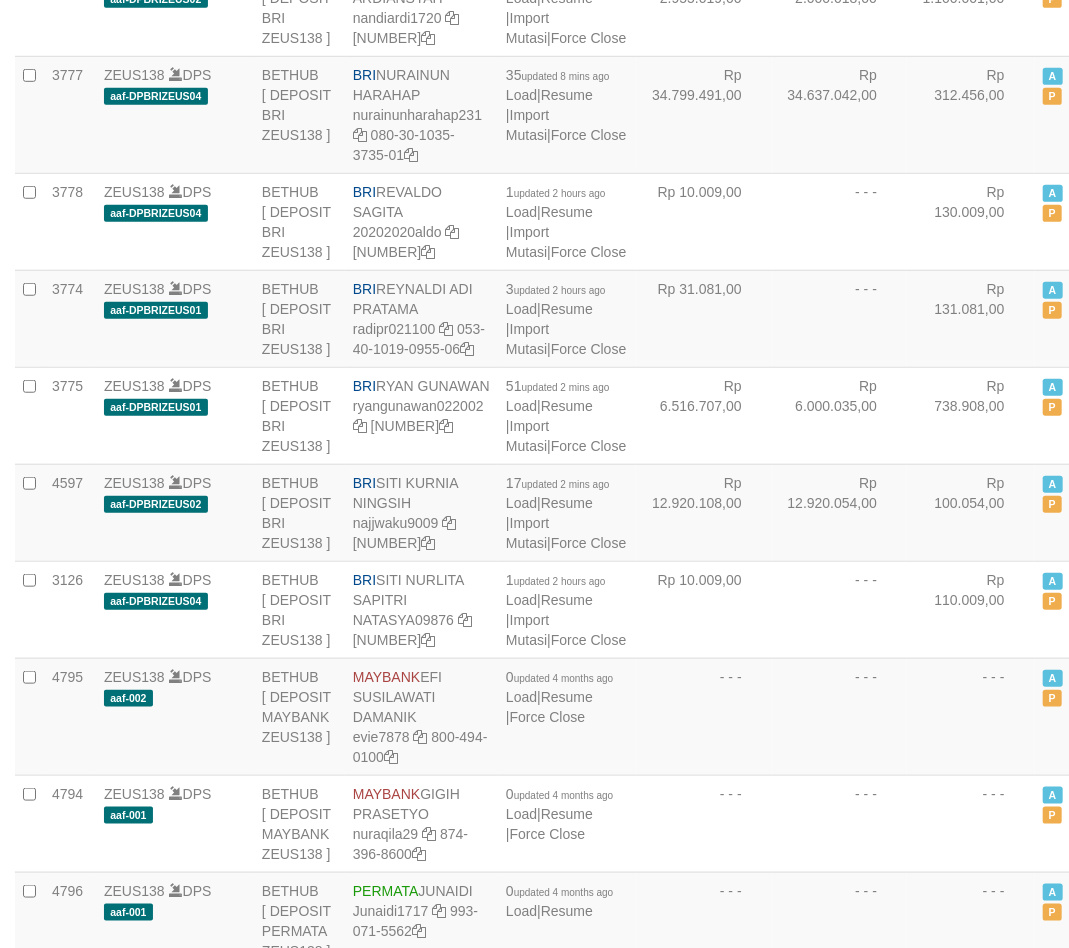 scroll, scrollTop: 3760, scrollLeft: 0, axis: vertical 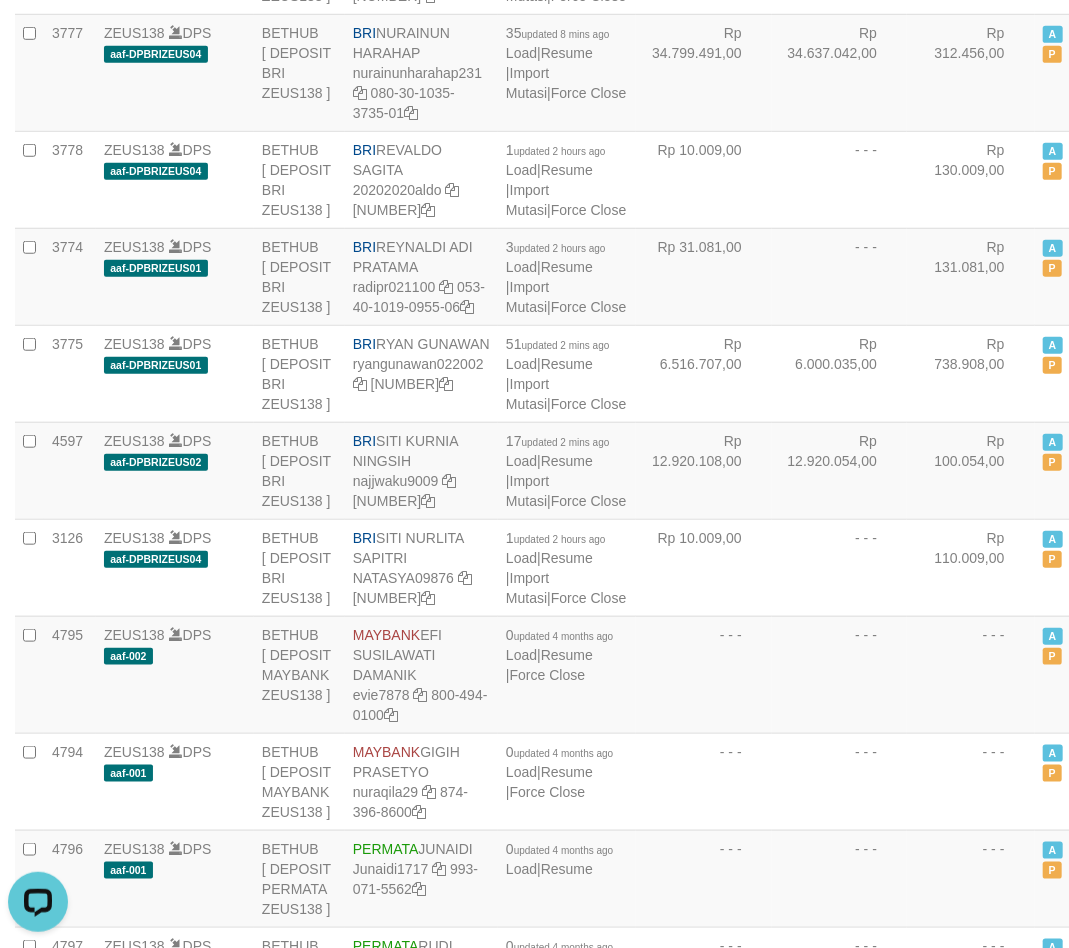 click on "Rp 935.709,00" at bounding box center [703, -1005] 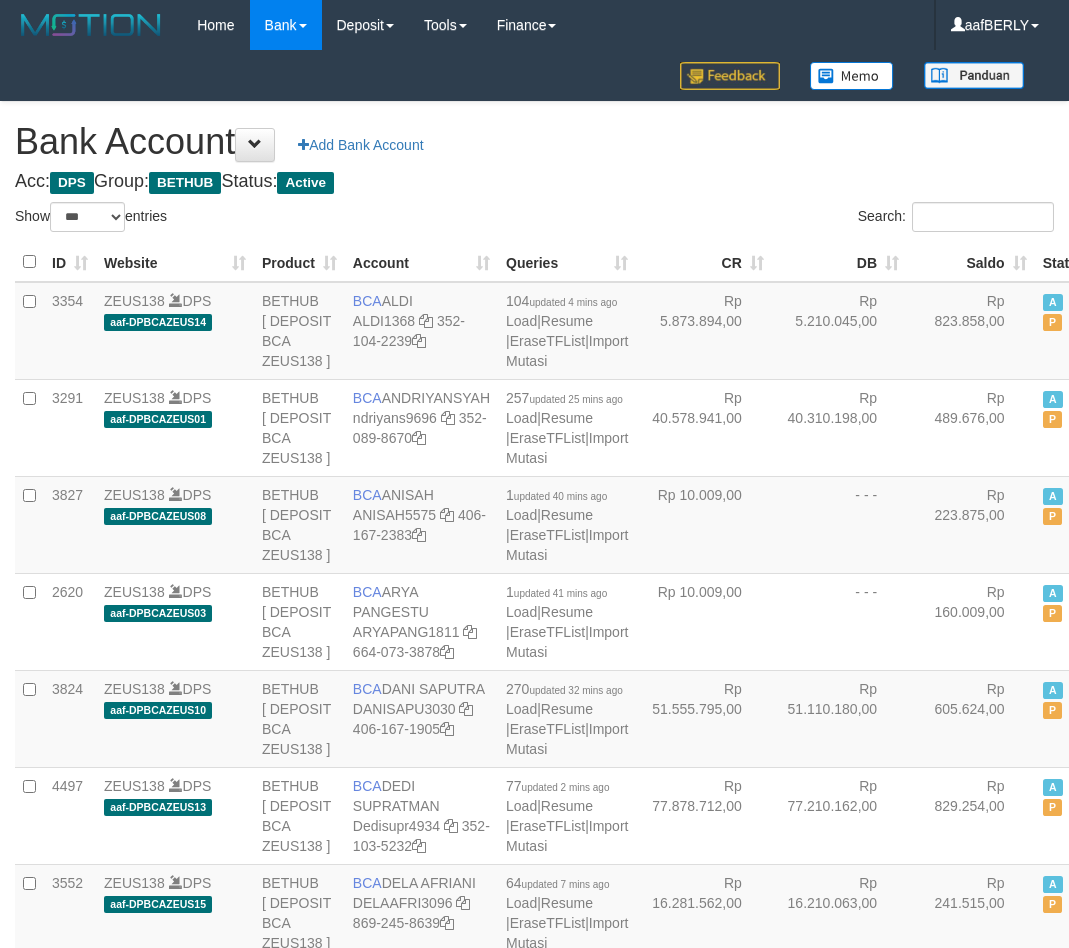 select on "***" 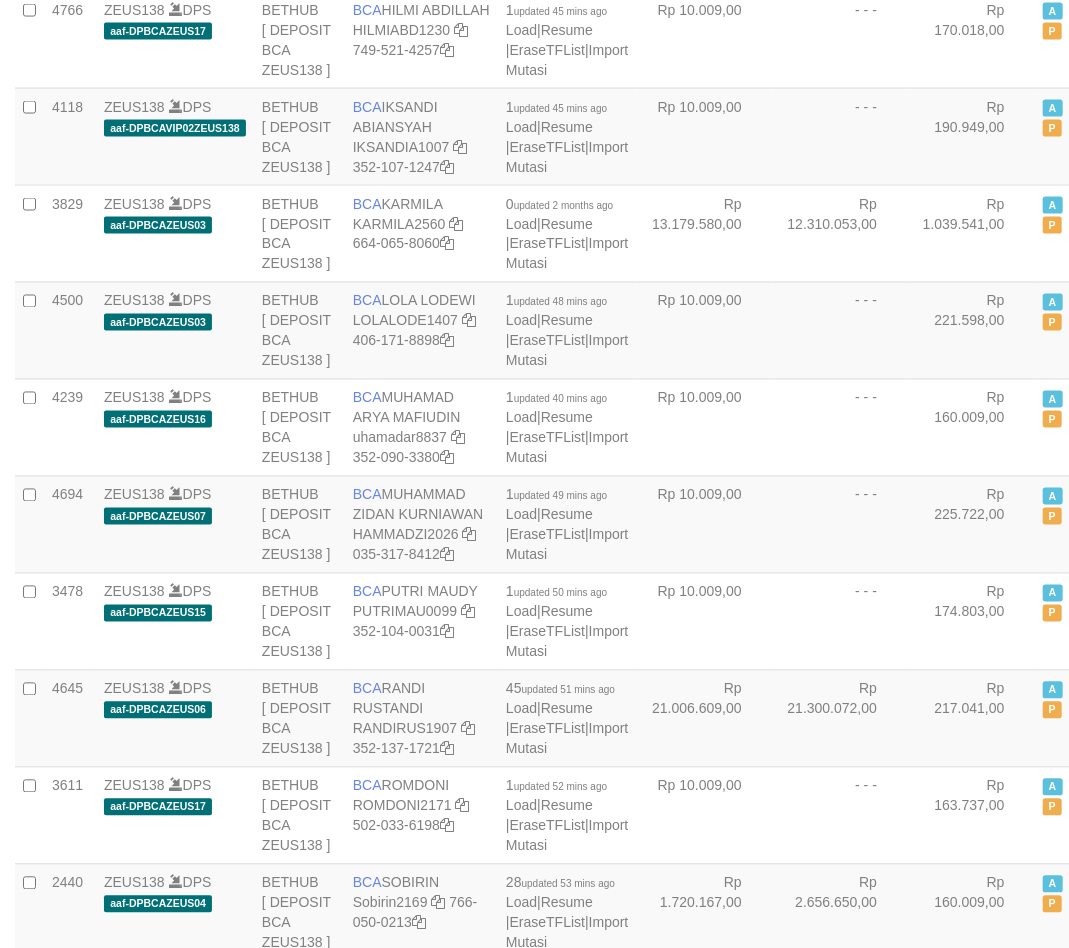 scroll, scrollTop: 1400, scrollLeft: 0, axis: vertical 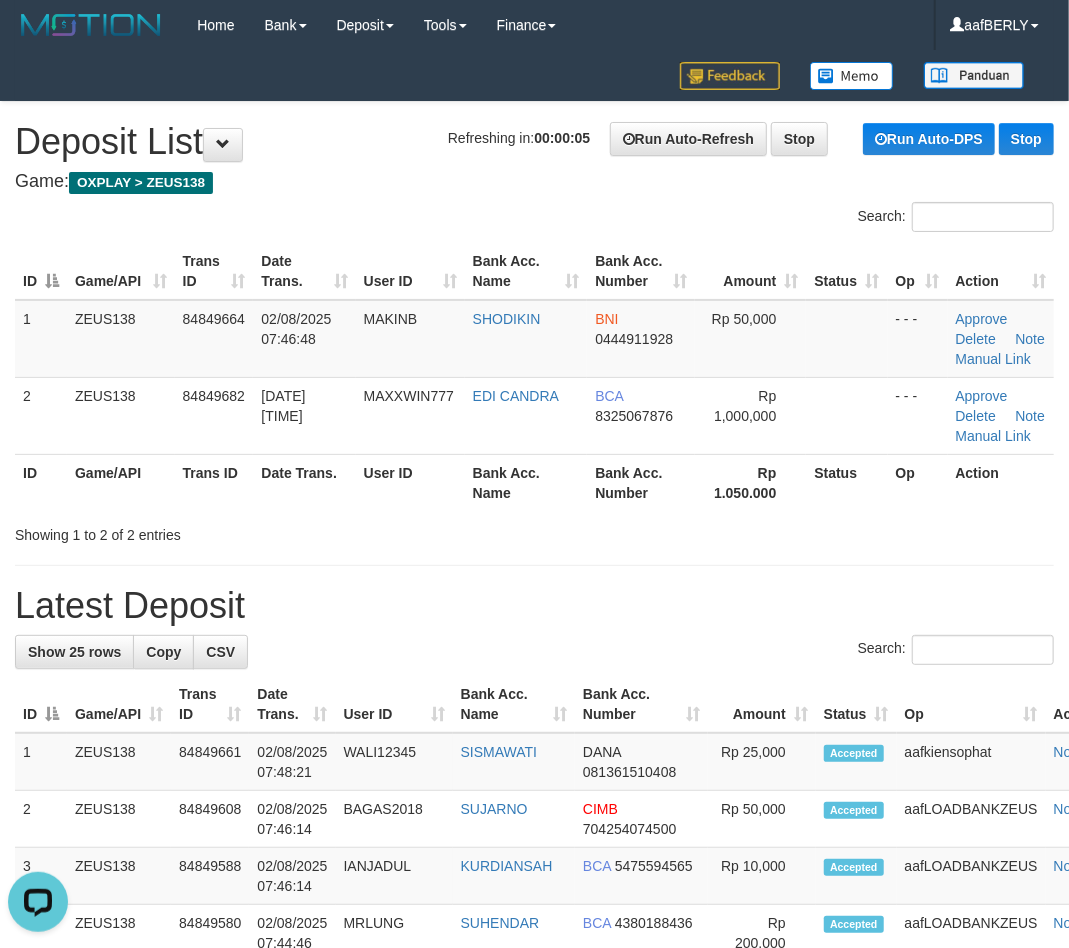 click on "Game:   OXPLAY > ZEUS138" at bounding box center (534, 182) 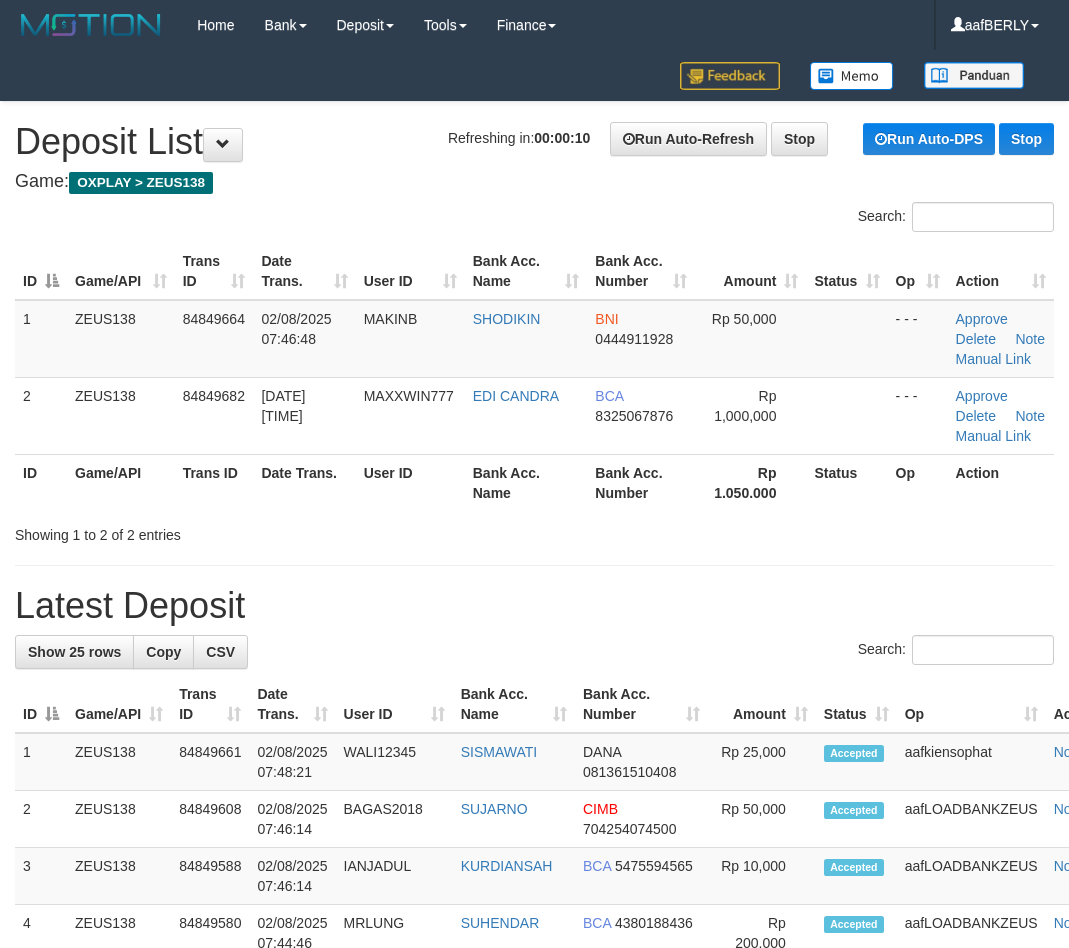 scroll, scrollTop: 0, scrollLeft: 0, axis: both 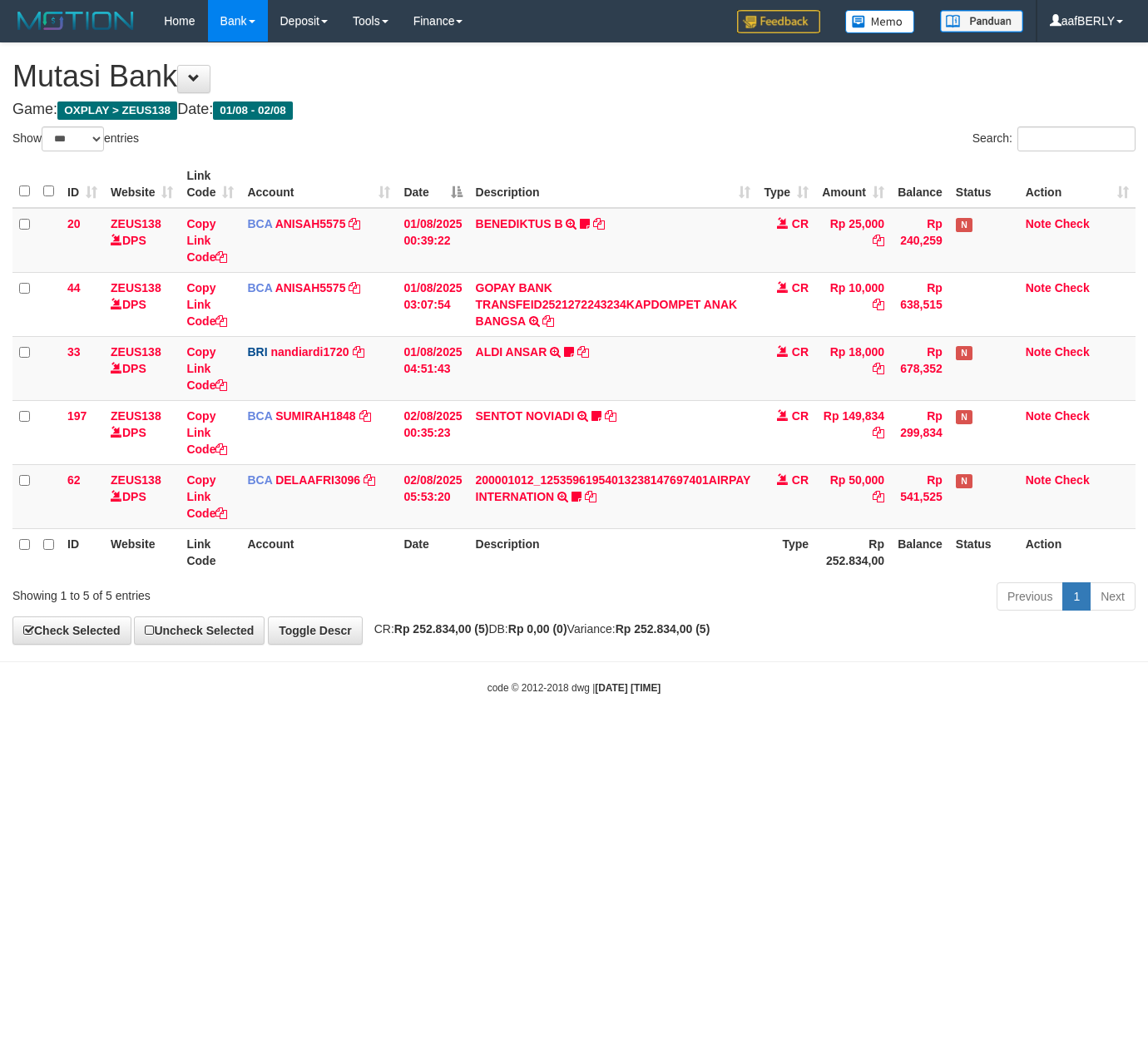 select on "***" 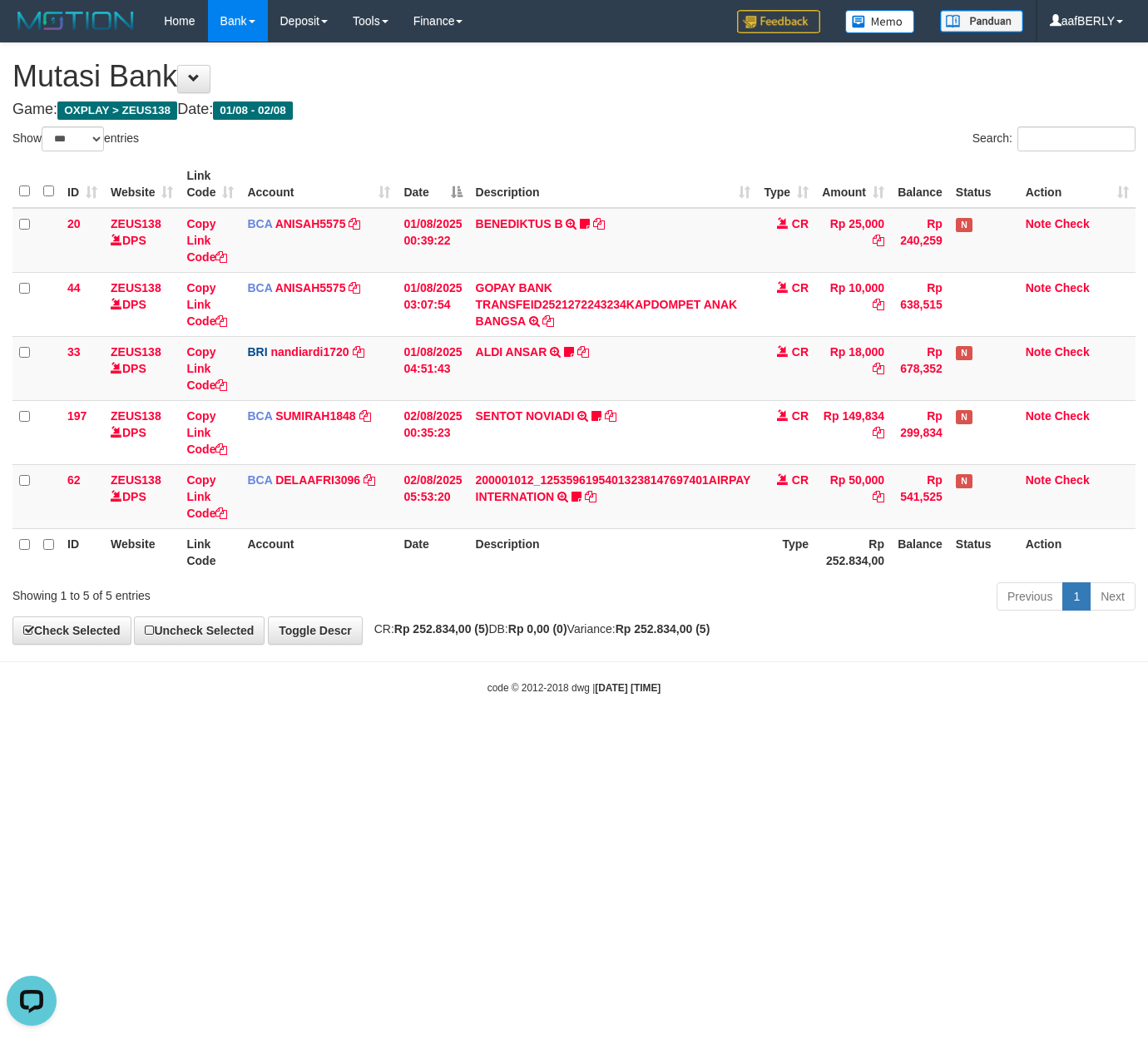 scroll, scrollTop: 0, scrollLeft: 0, axis: both 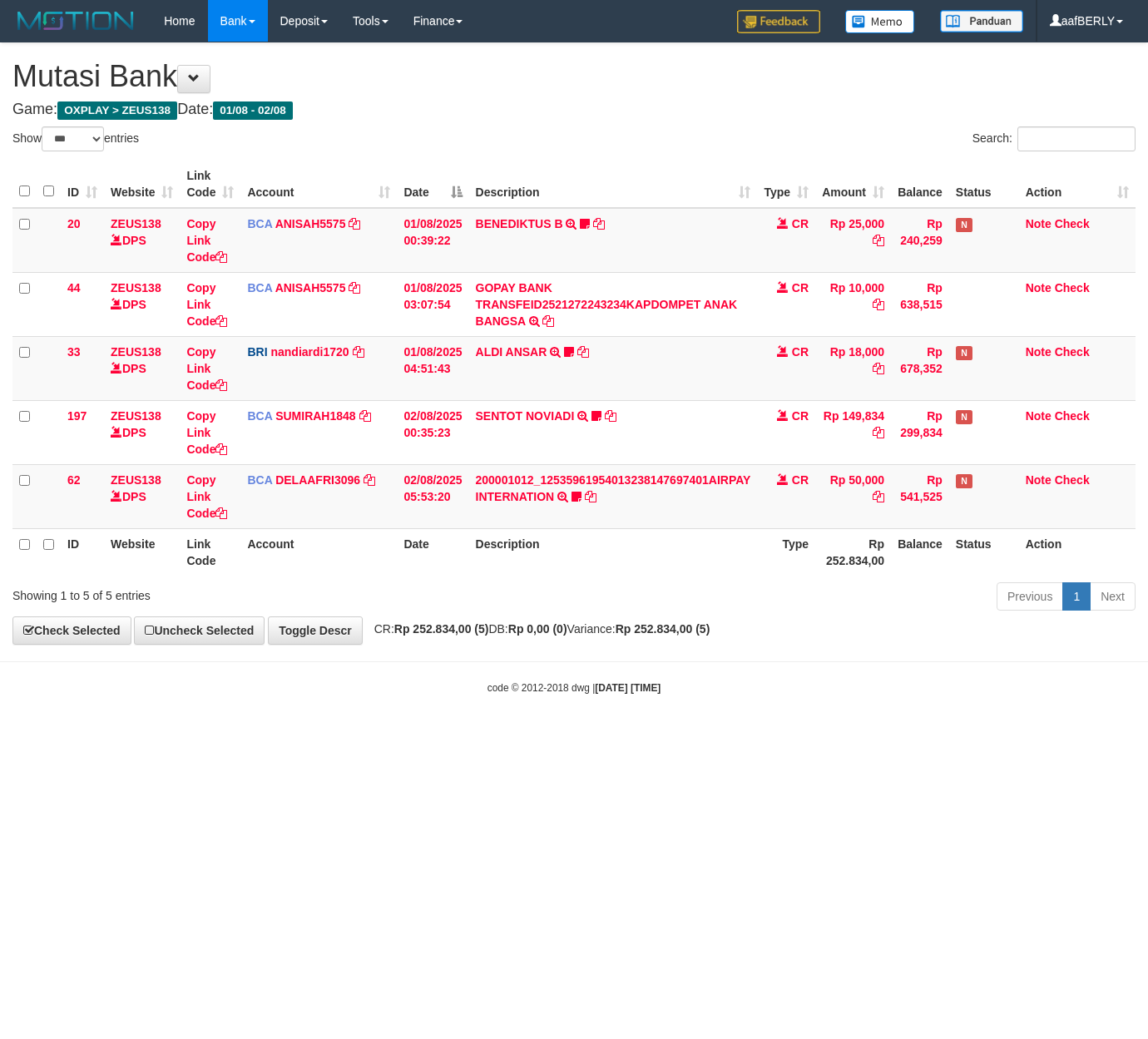 select on "***" 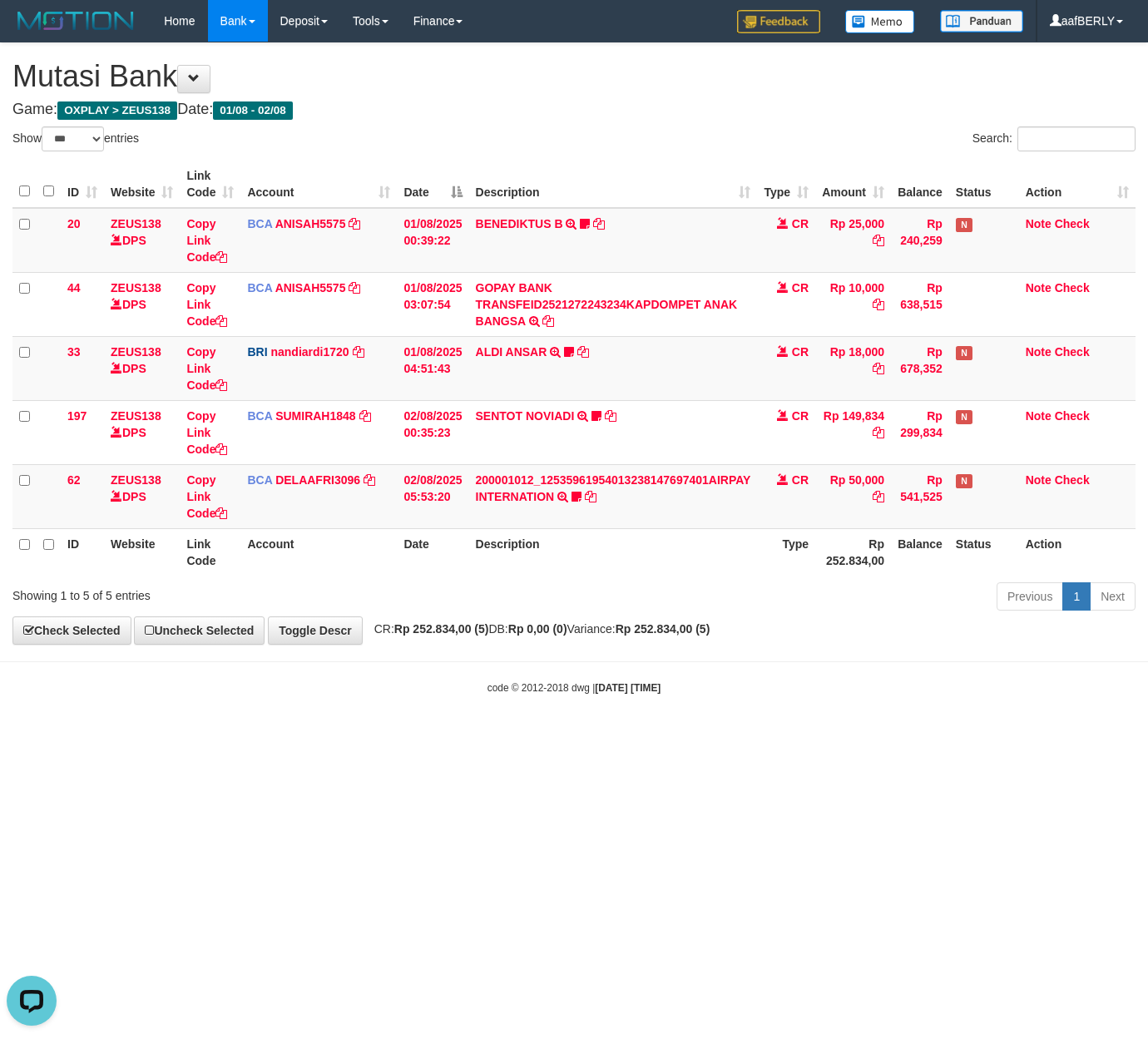 scroll, scrollTop: 0, scrollLeft: 0, axis: both 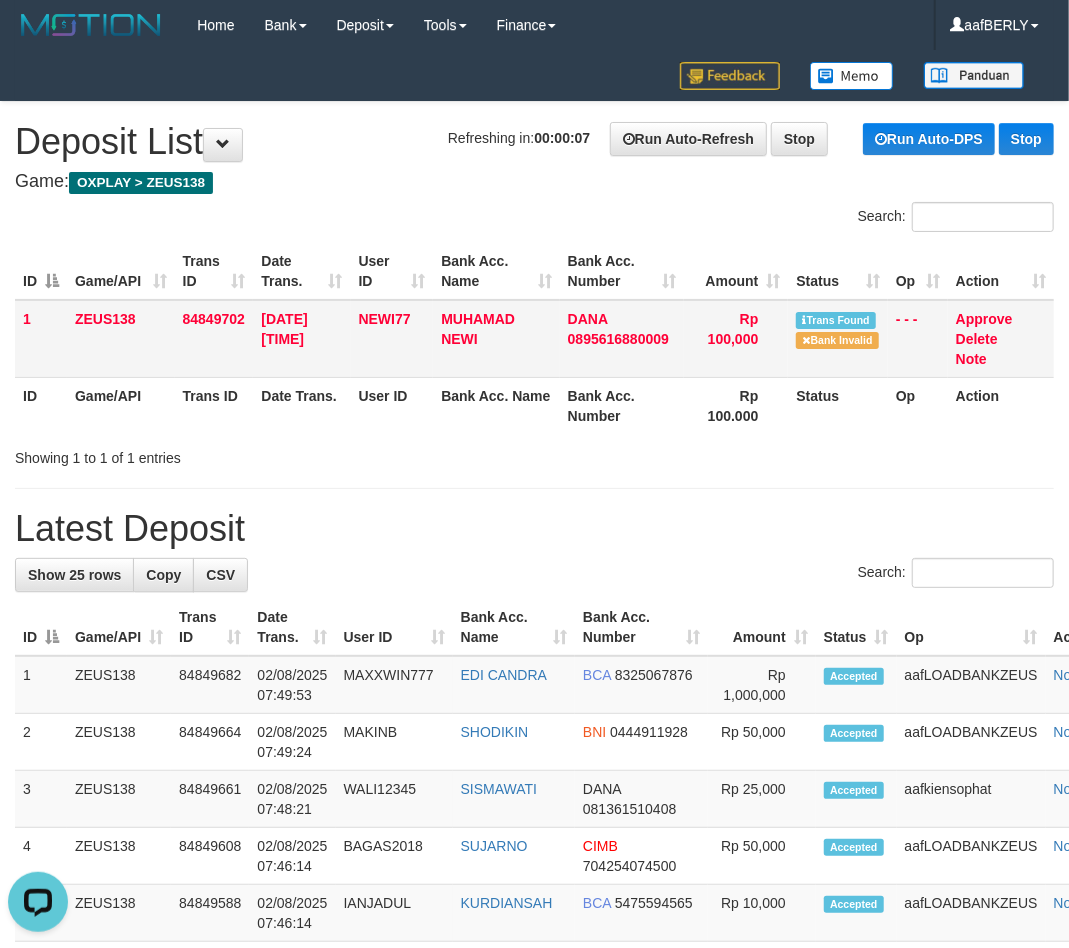 click on "MUHAMAD NEWI" at bounding box center [496, 339] 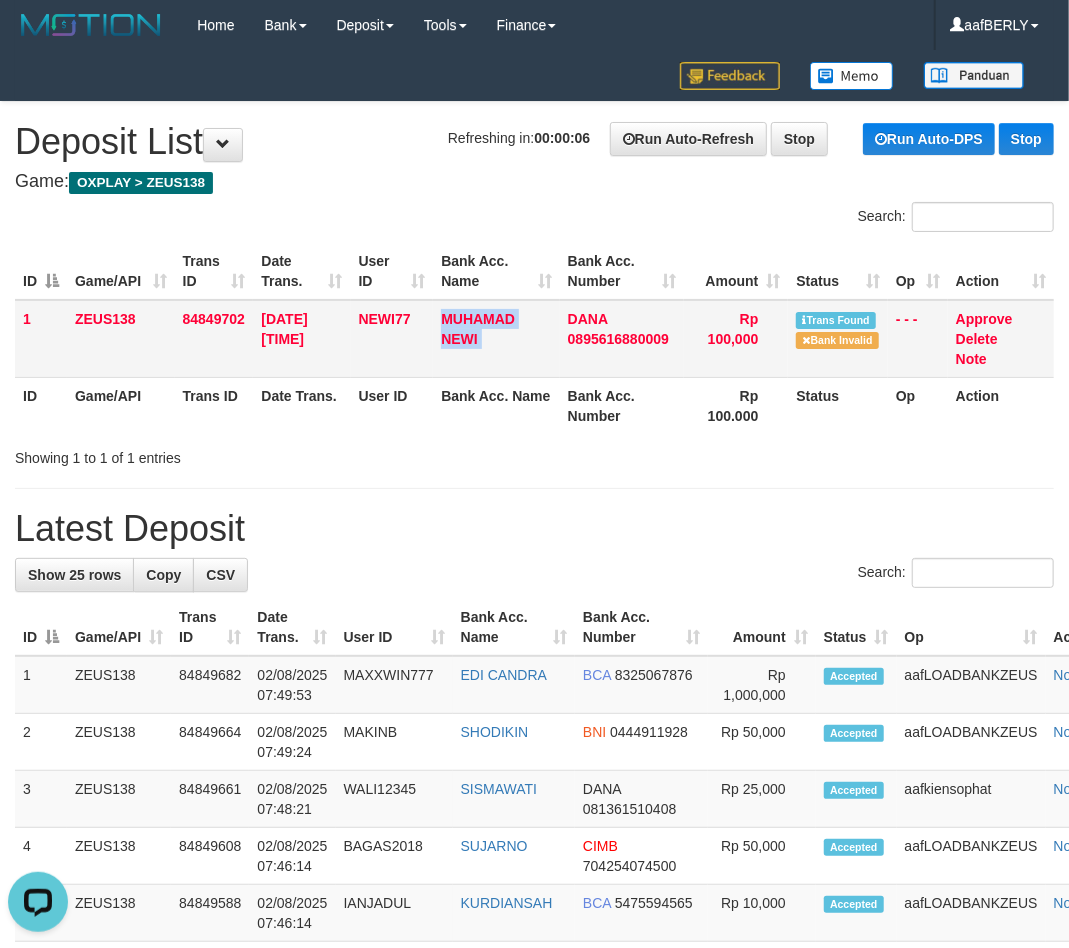 click on "MUHAMAD NEWI" at bounding box center [496, 339] 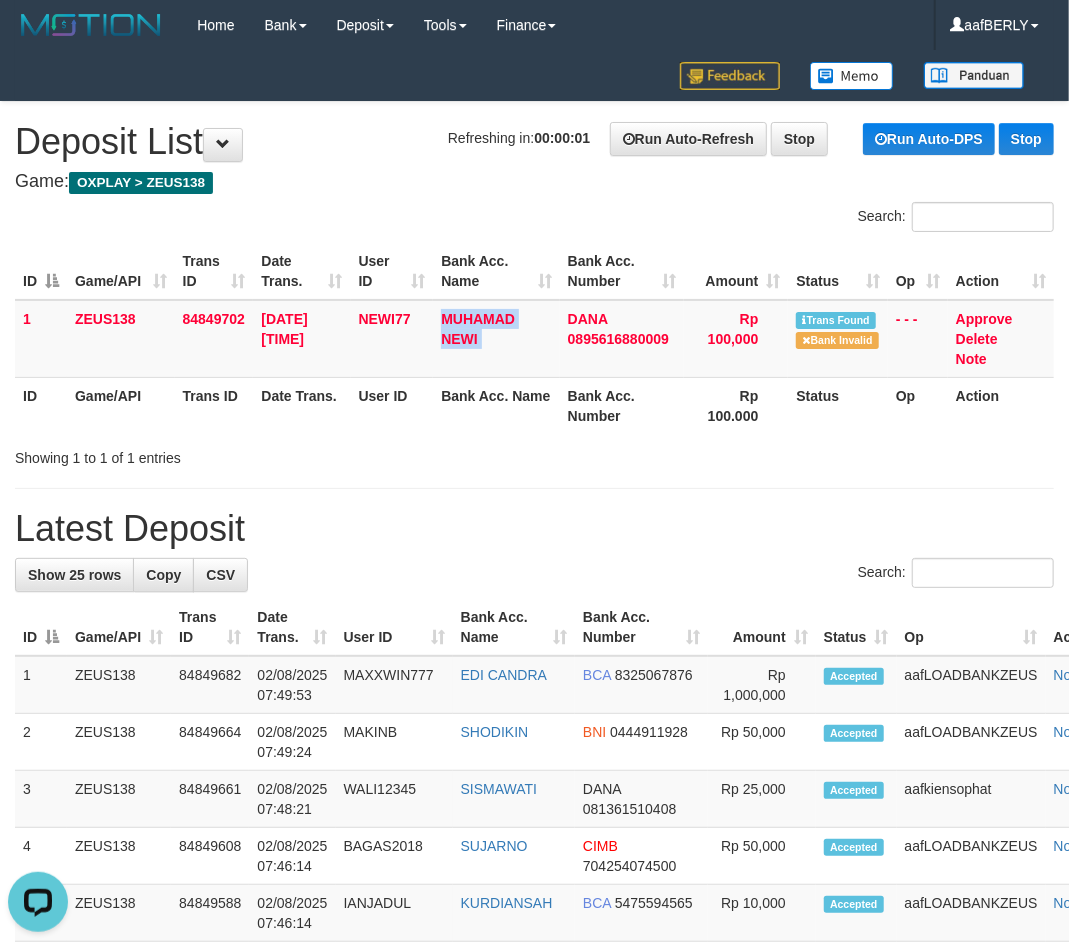click on "Bank Acc. Name" at bounding box center (496, 271) 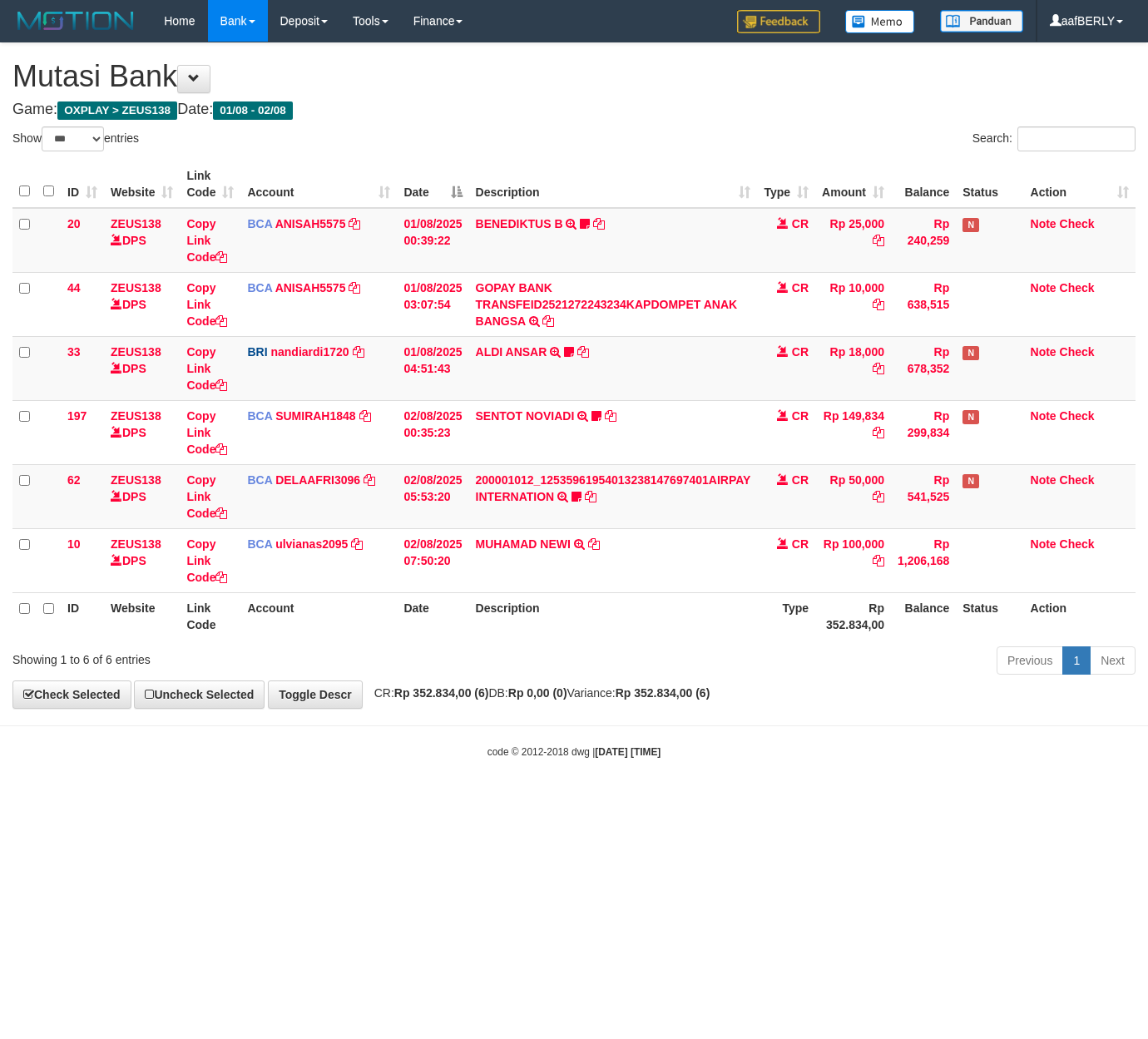 select on "***" 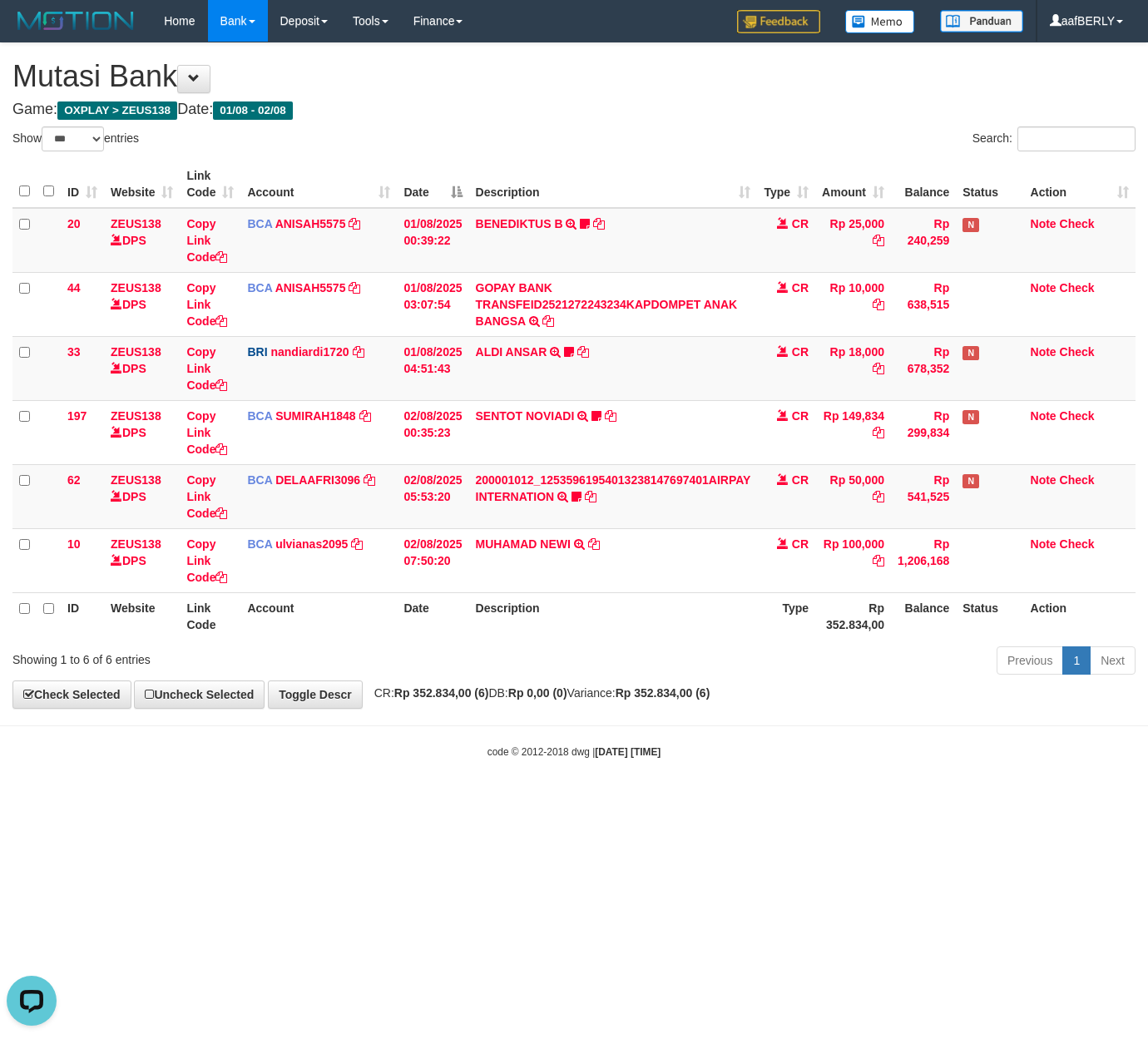 scroll, scrollTop: 0, scrollLeft: 0, axis: both 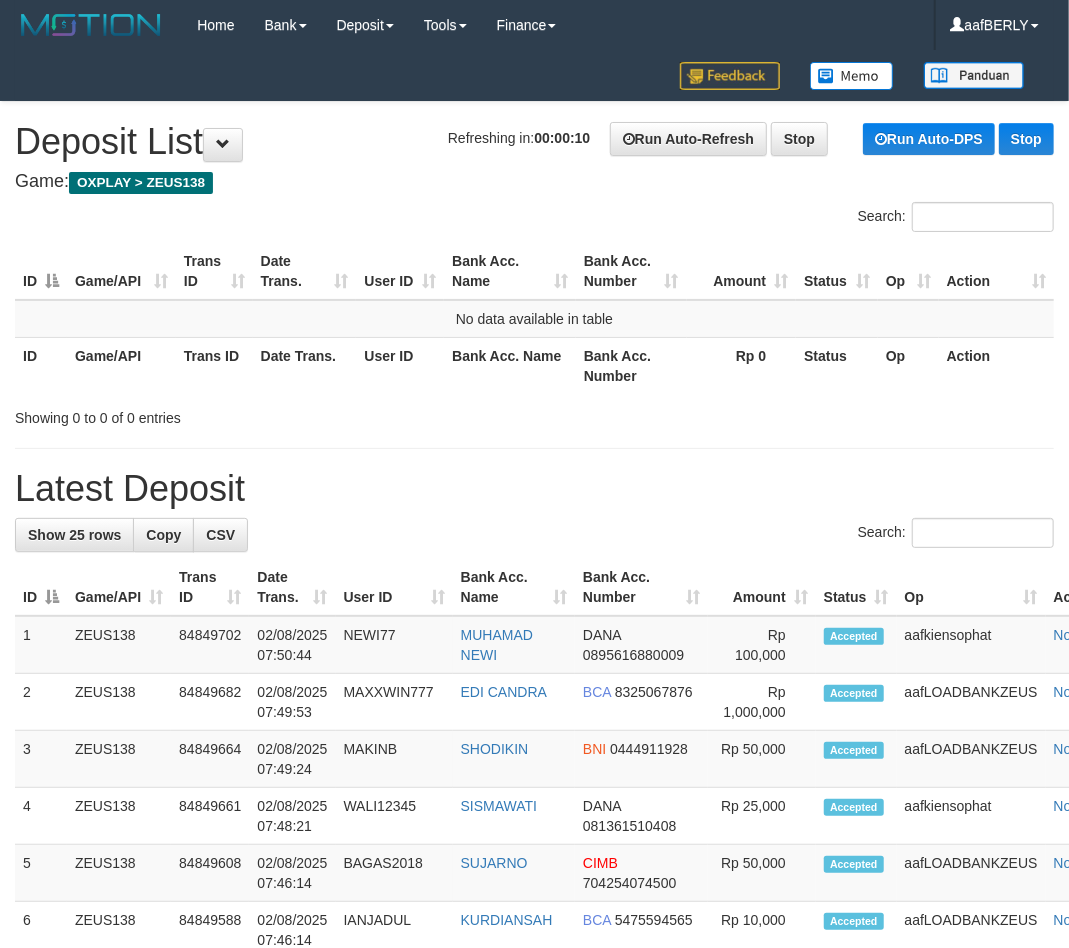 click on "OXPLAY > ZEUS138" at bounding box center (141, 183) 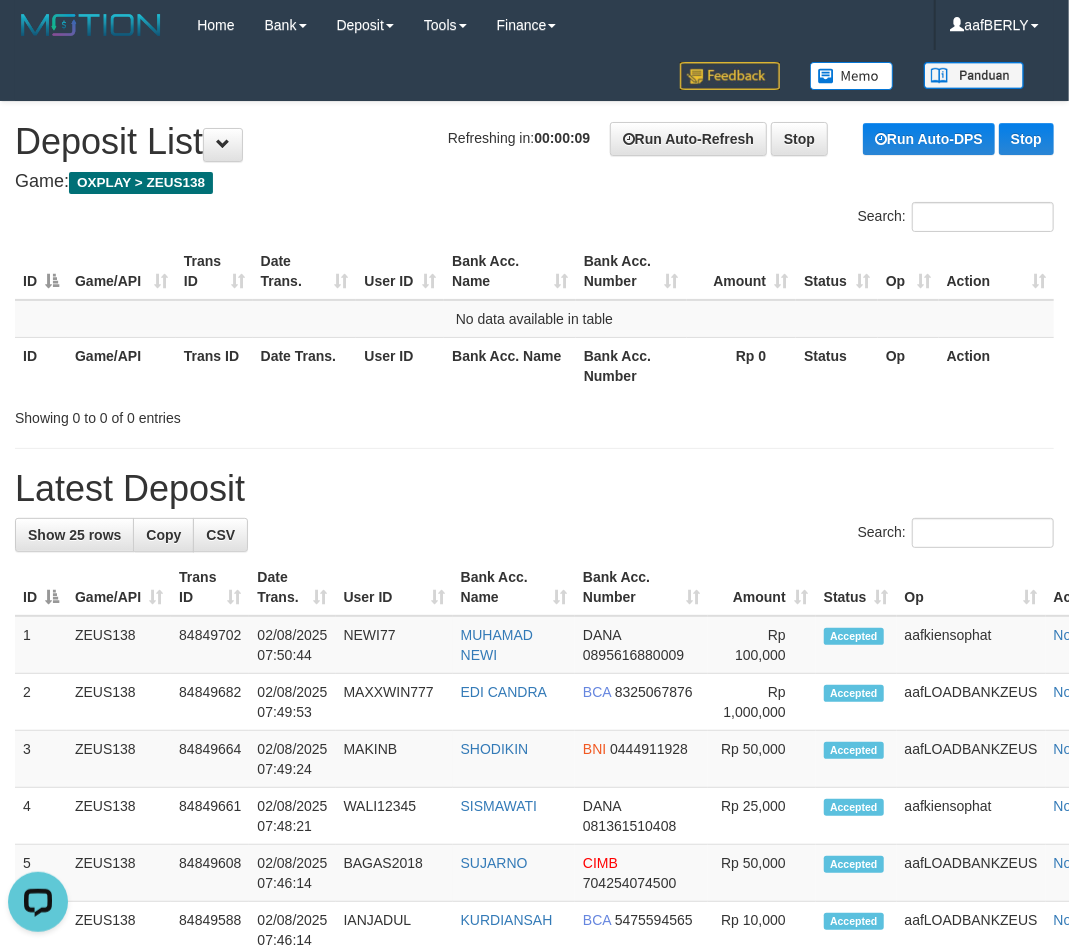 scroll, scrollTop: 0, scrollLeft: 0, axis: both 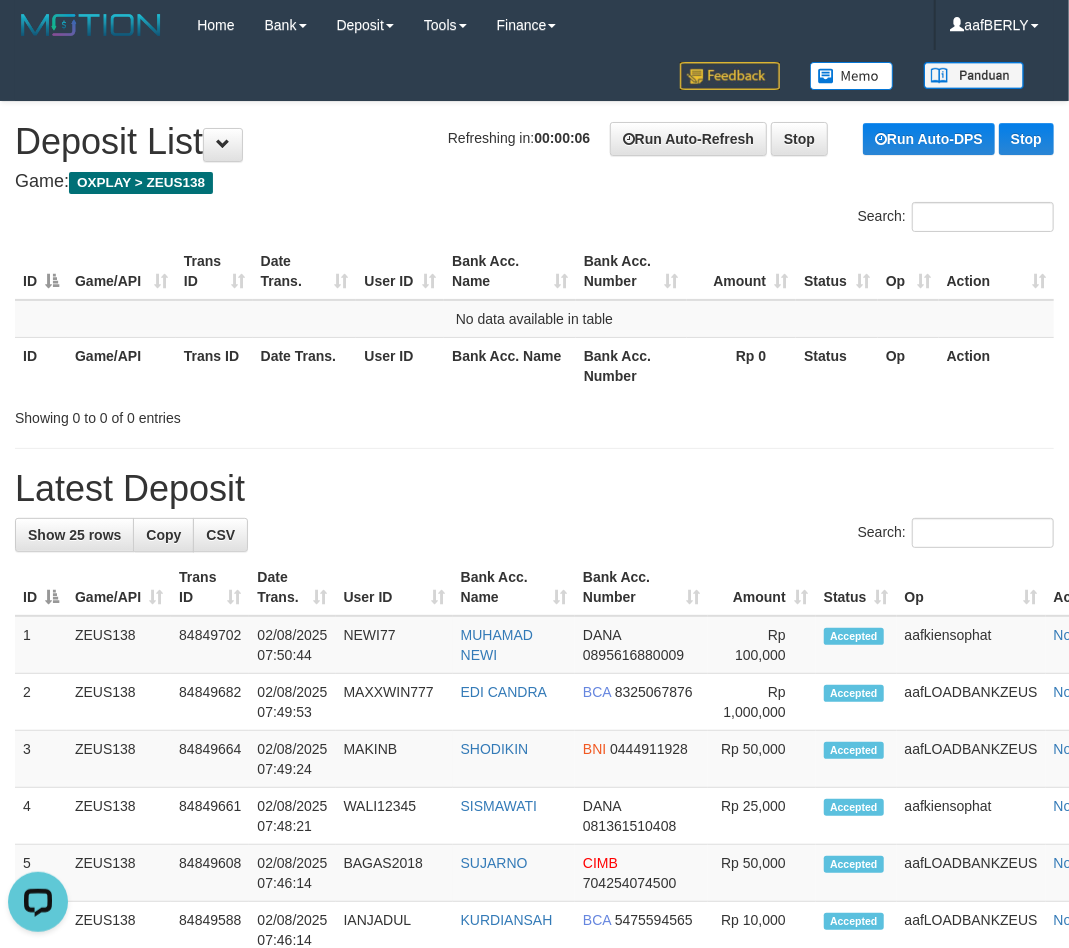 click on "Game:   OXPLAY > ZEUS138" at bounding box center [534, 182] 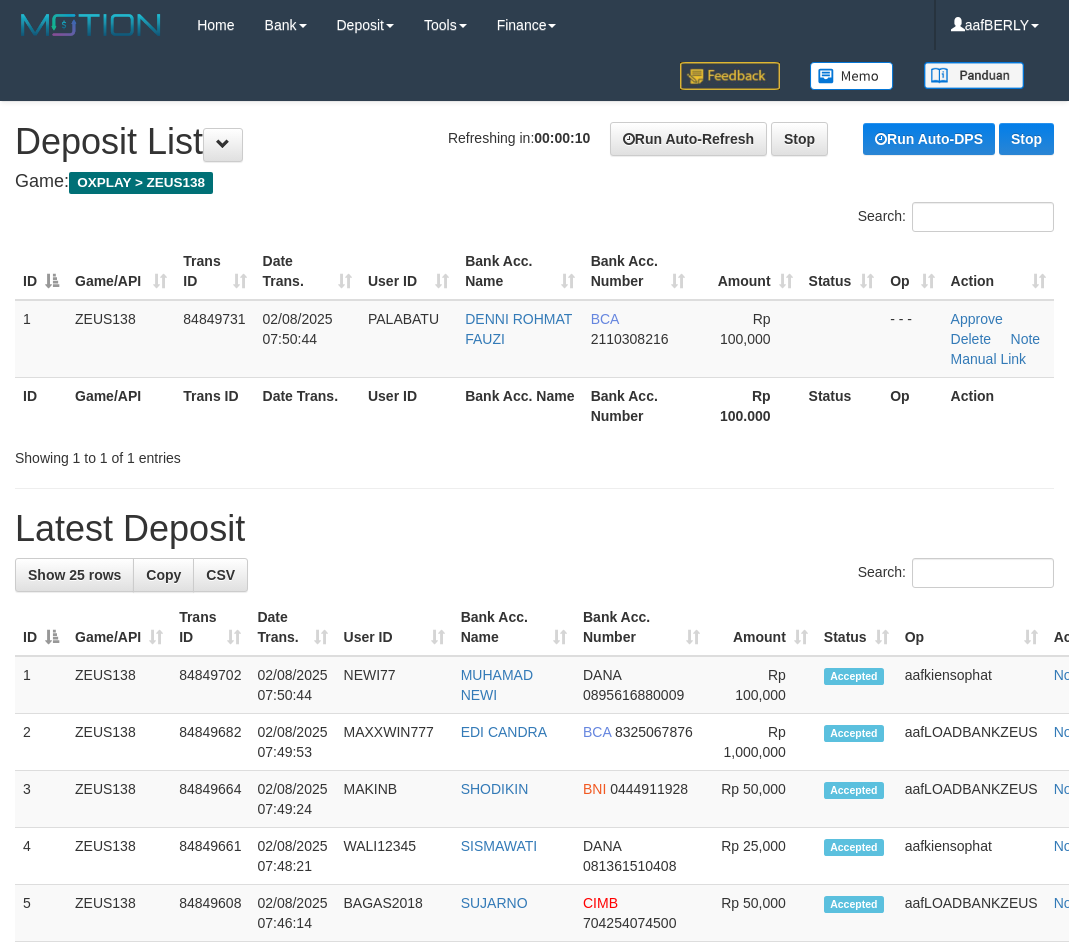 scroll, scrollTop: 0, scrollLeft: 0, axis: both 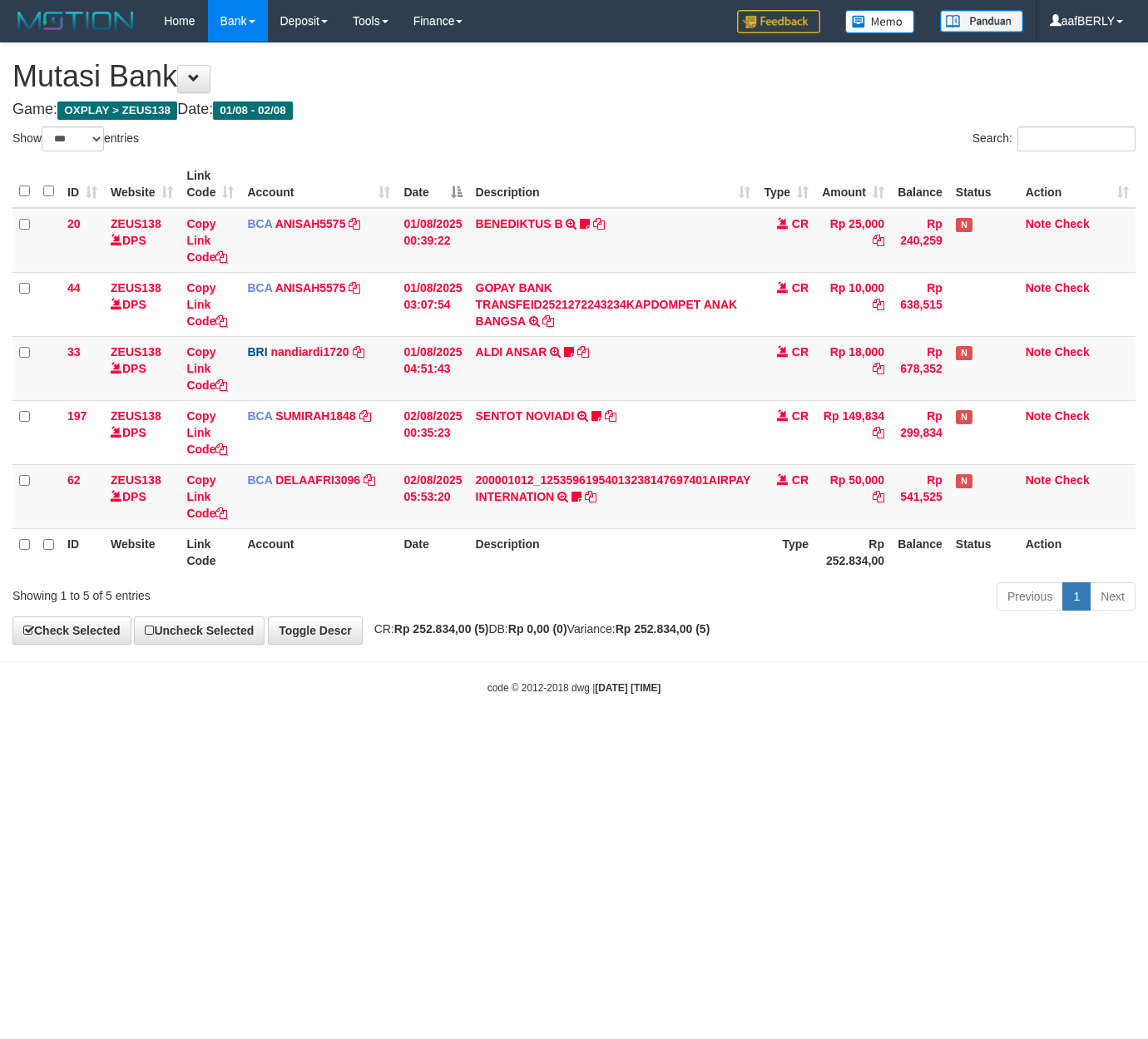 select on "***" 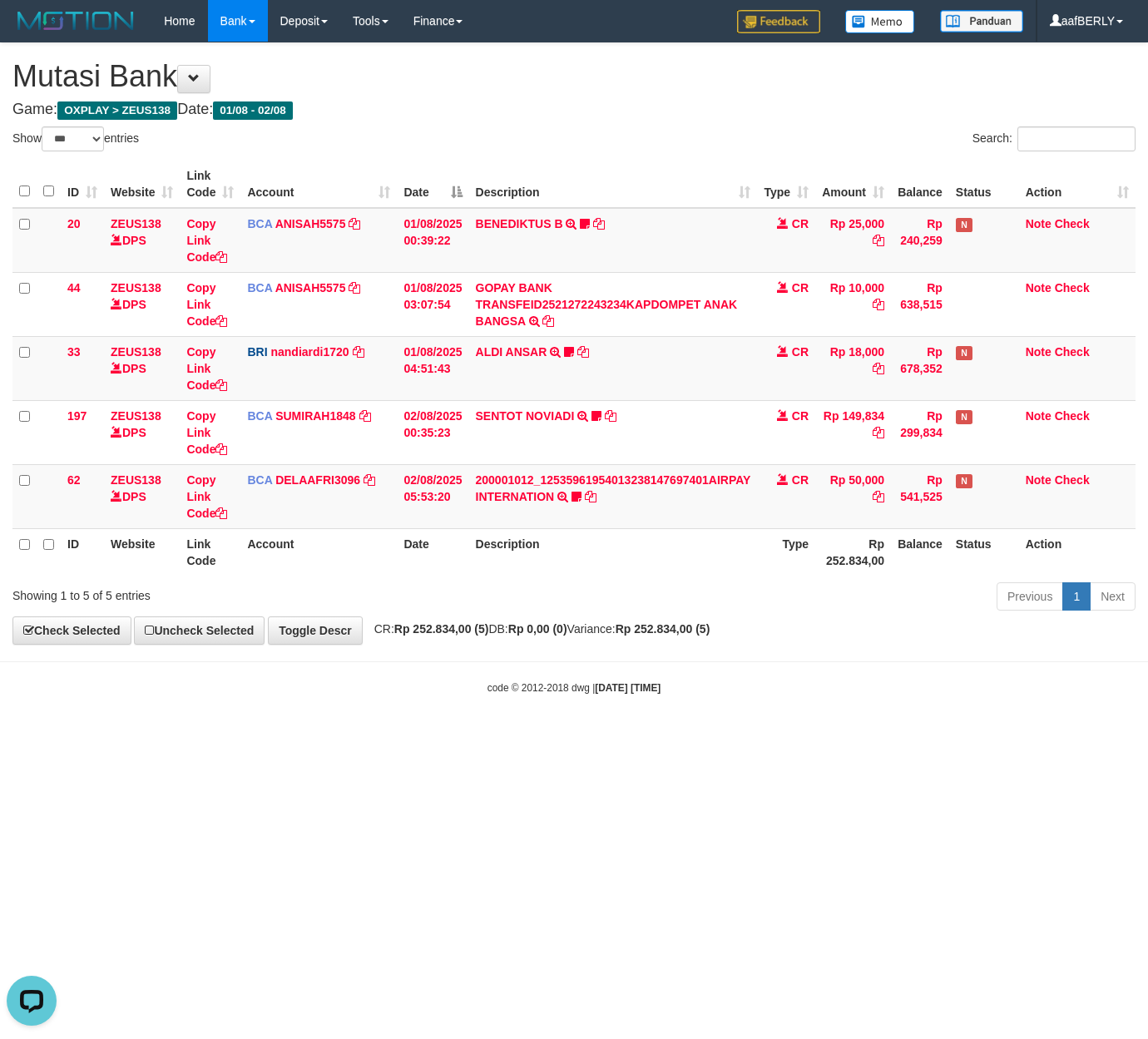 scroll, scrollTop: 0, scrollLeft: 0, axis: both 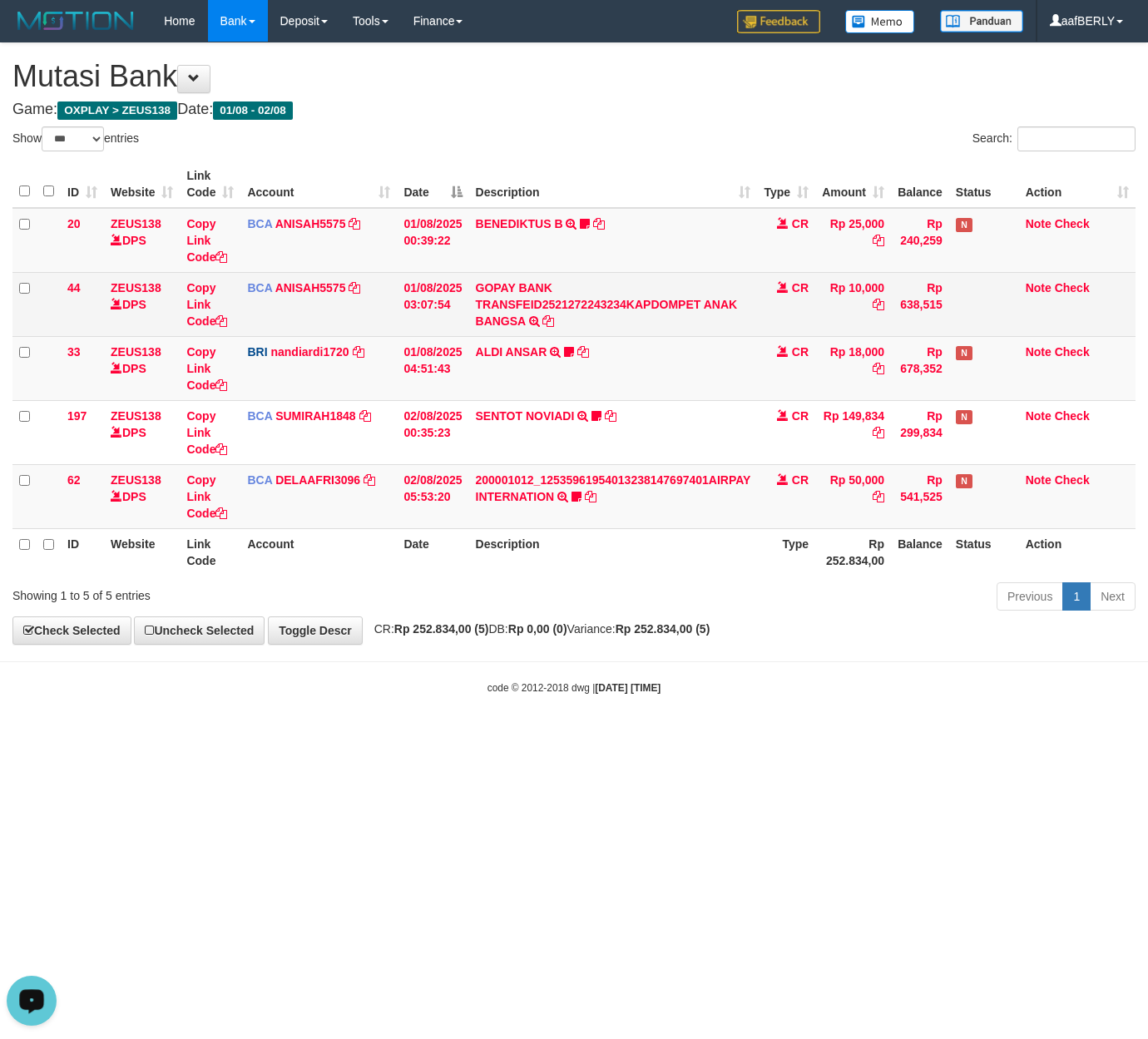 drag, startPoint x: 624, startPoint y: 324, endPoint x: 624, endPoint y: 309, distance: 15 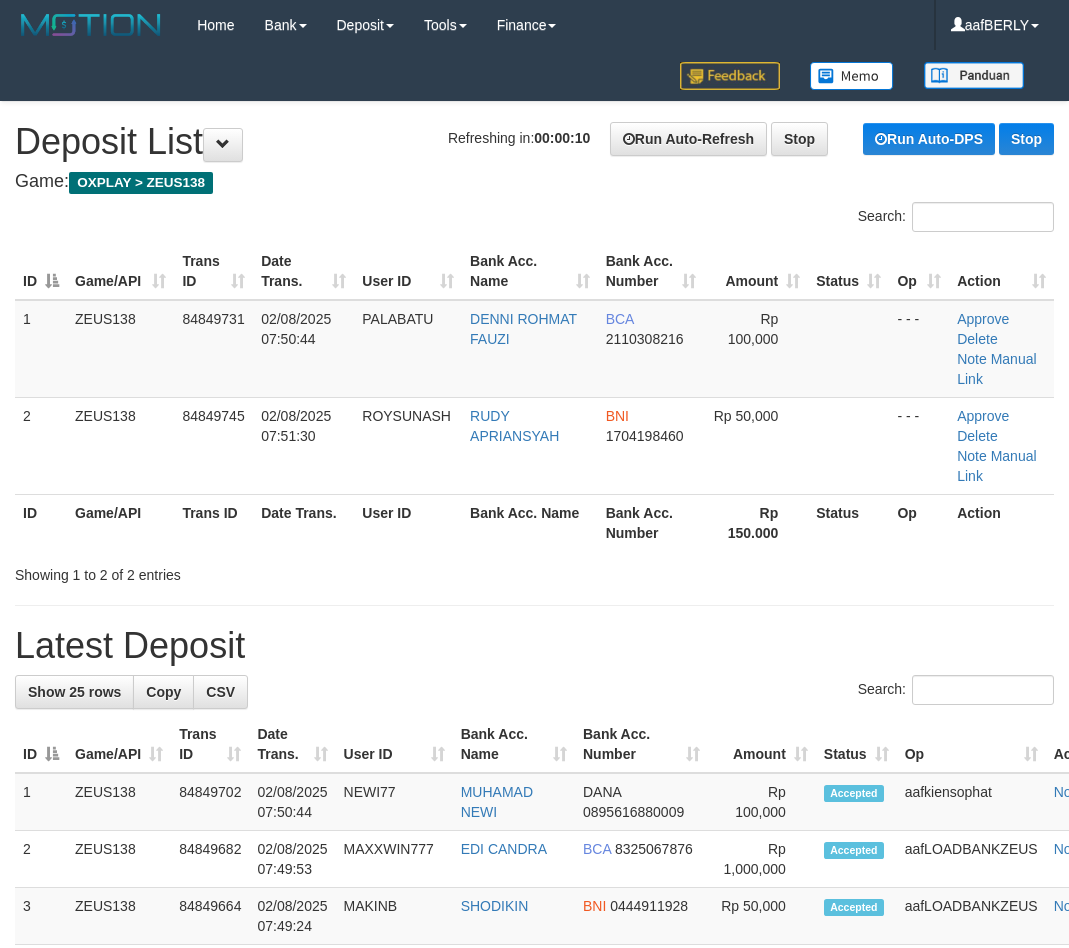 scroll, scrollTop: 0, scrollLeft: 0, axis: both 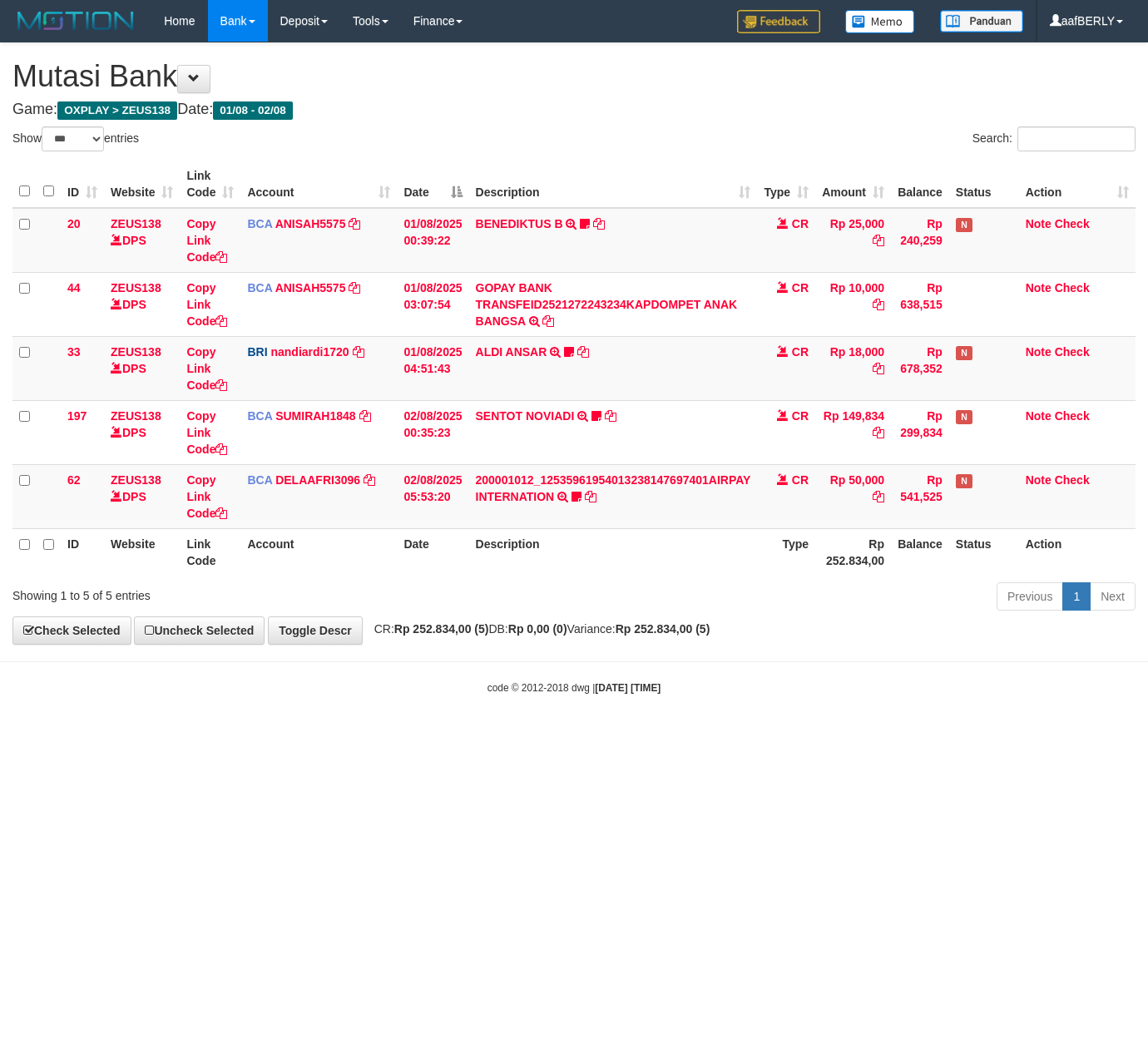 select on "***" 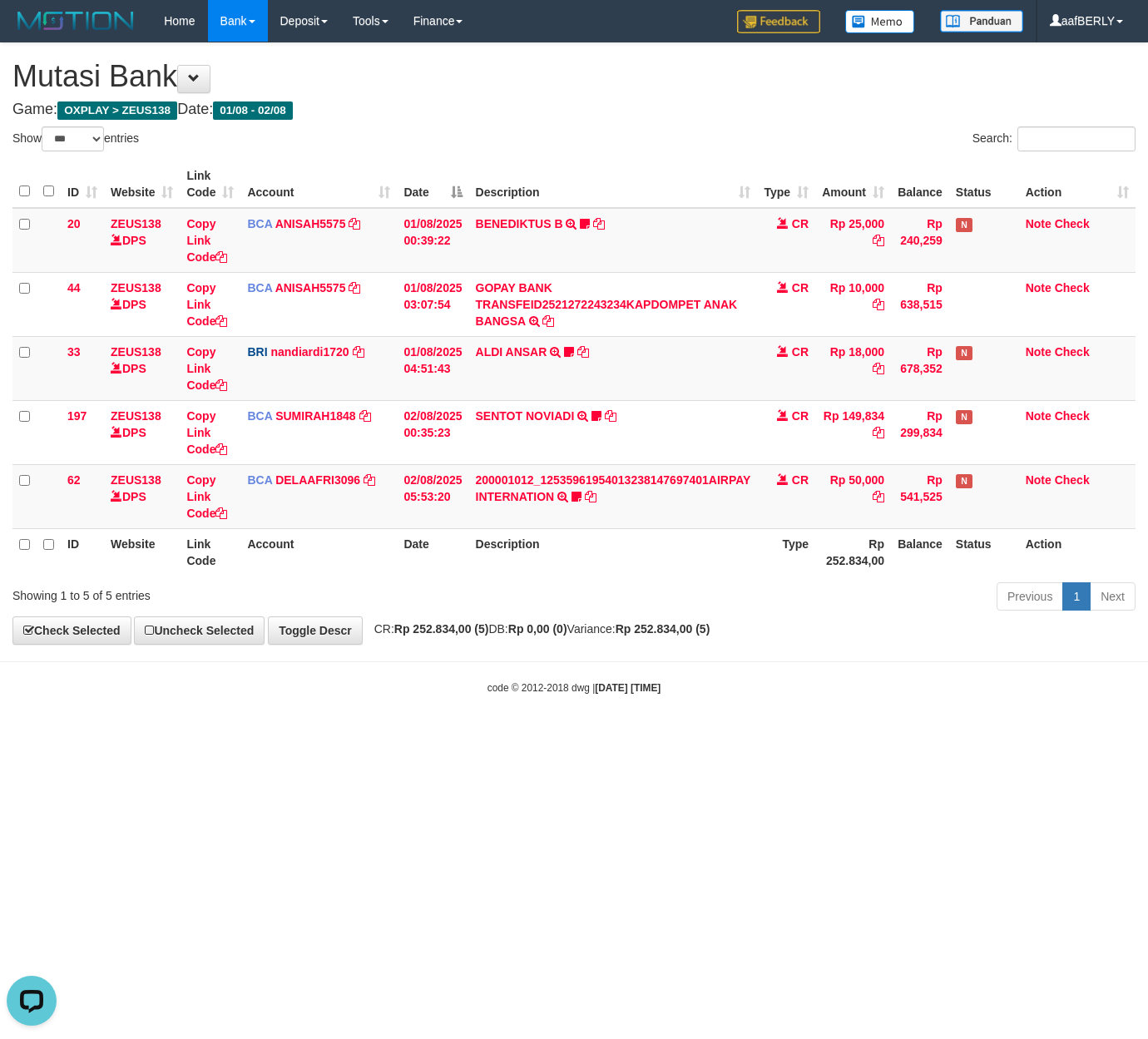 scroll, scrollTop: 0, scrollLeft: 0, axis: both 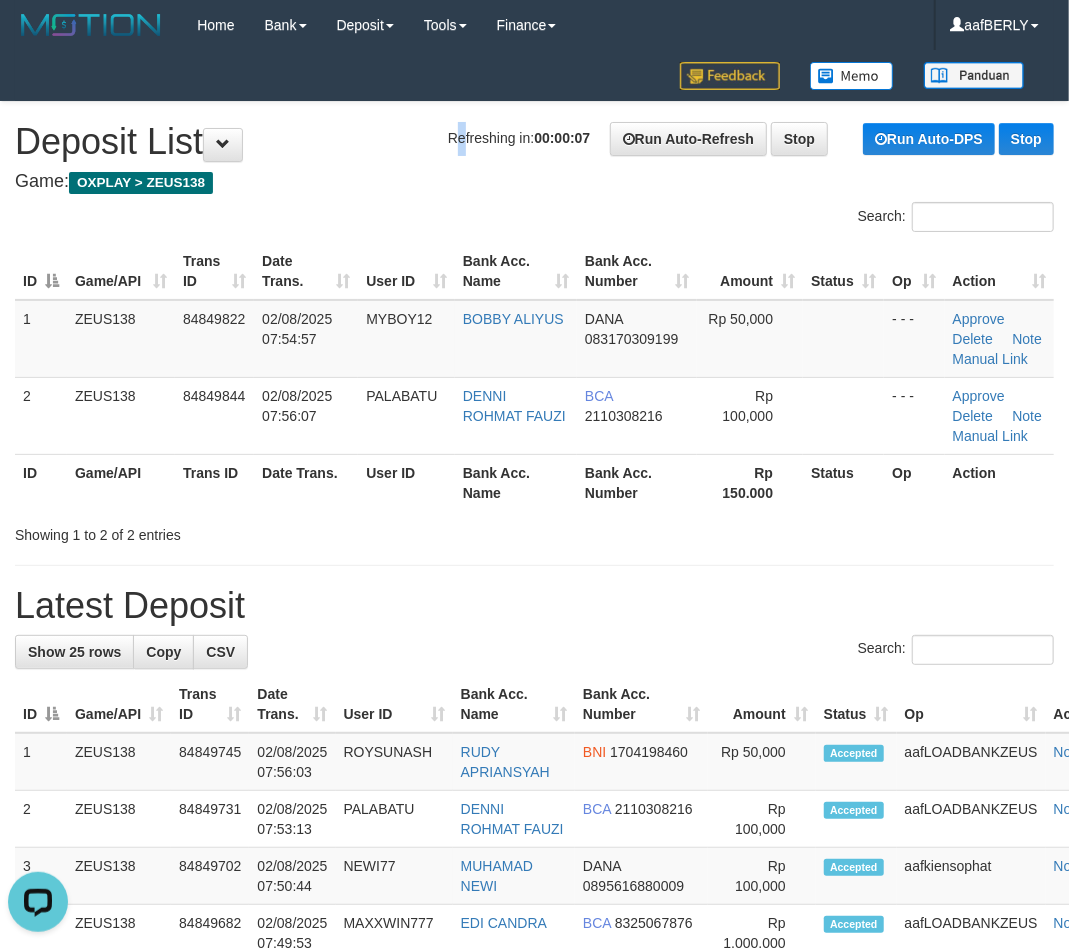 click on "**********" at bounding box center (534, 1217) 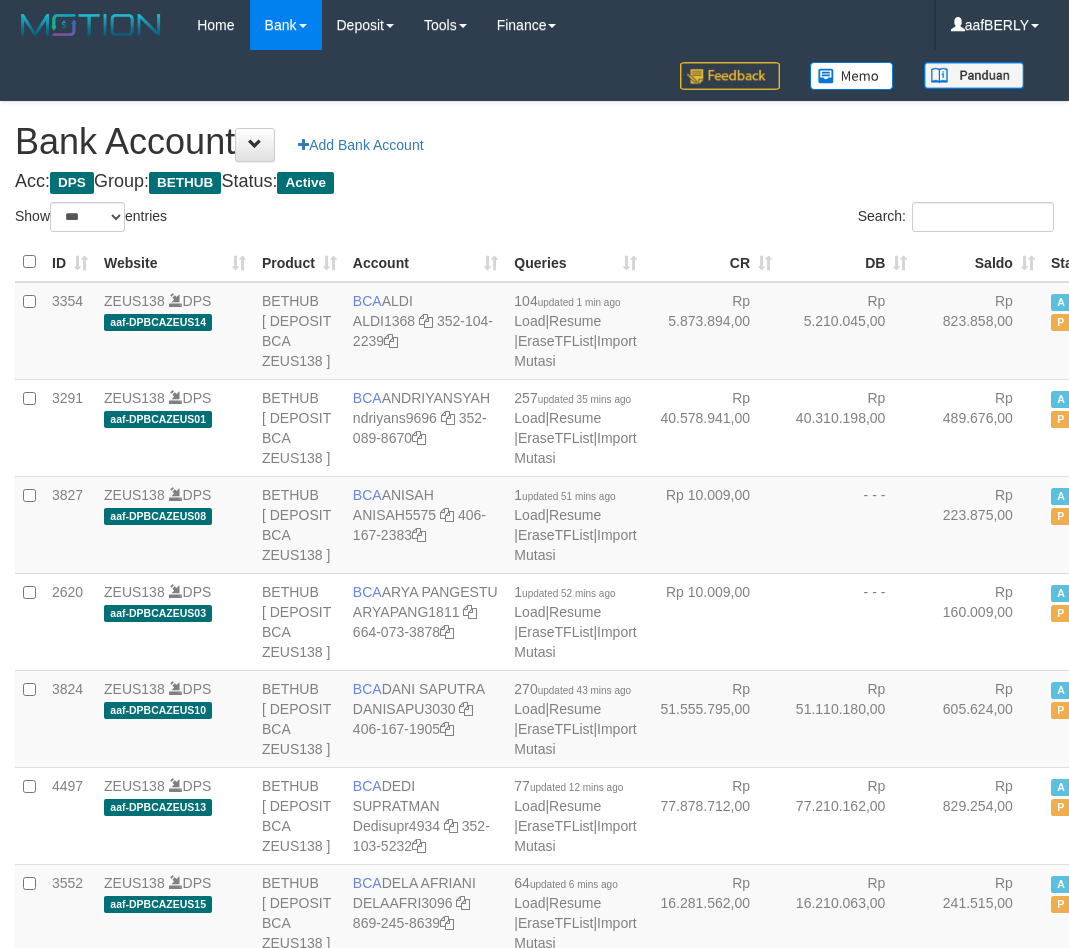 select on "***" 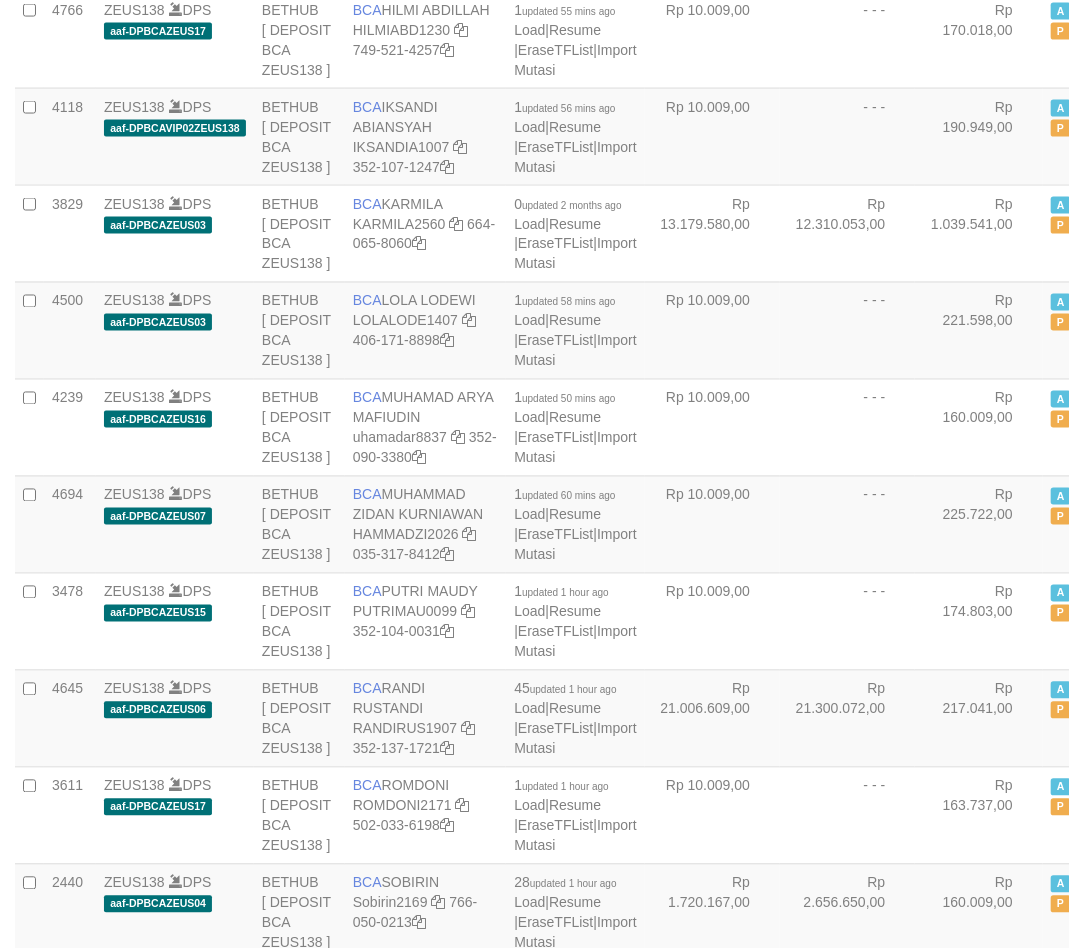 scroll, scrollTop: 1400, scrollLeft: 0, axis: vertical 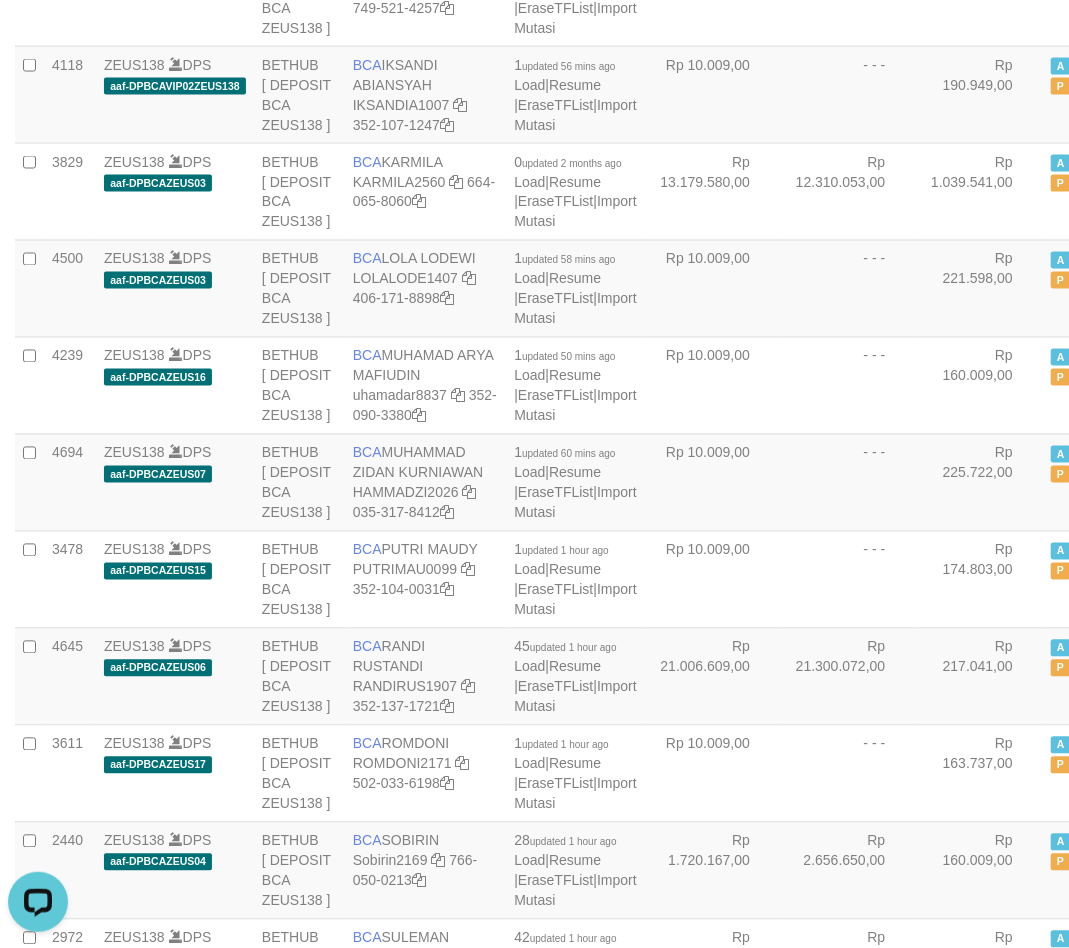 click on "[NUMBER]
ZEUS138
DPS
aaf-DPBCAZEUS19
BETHUB
[ DEPOSIT BCA ZEUS138 ]
BCA
[FIRST] [LAST]
FAHRALAR0831
[PHONE]
1  updated 55 mins ago
Load
|
Resume
|
EraseTFList
|
Import Mutasi
Rp 10.009,00
- - -
Rp 181.064,00
A
P
Edit
Delete" at bounding box center [588, -197] 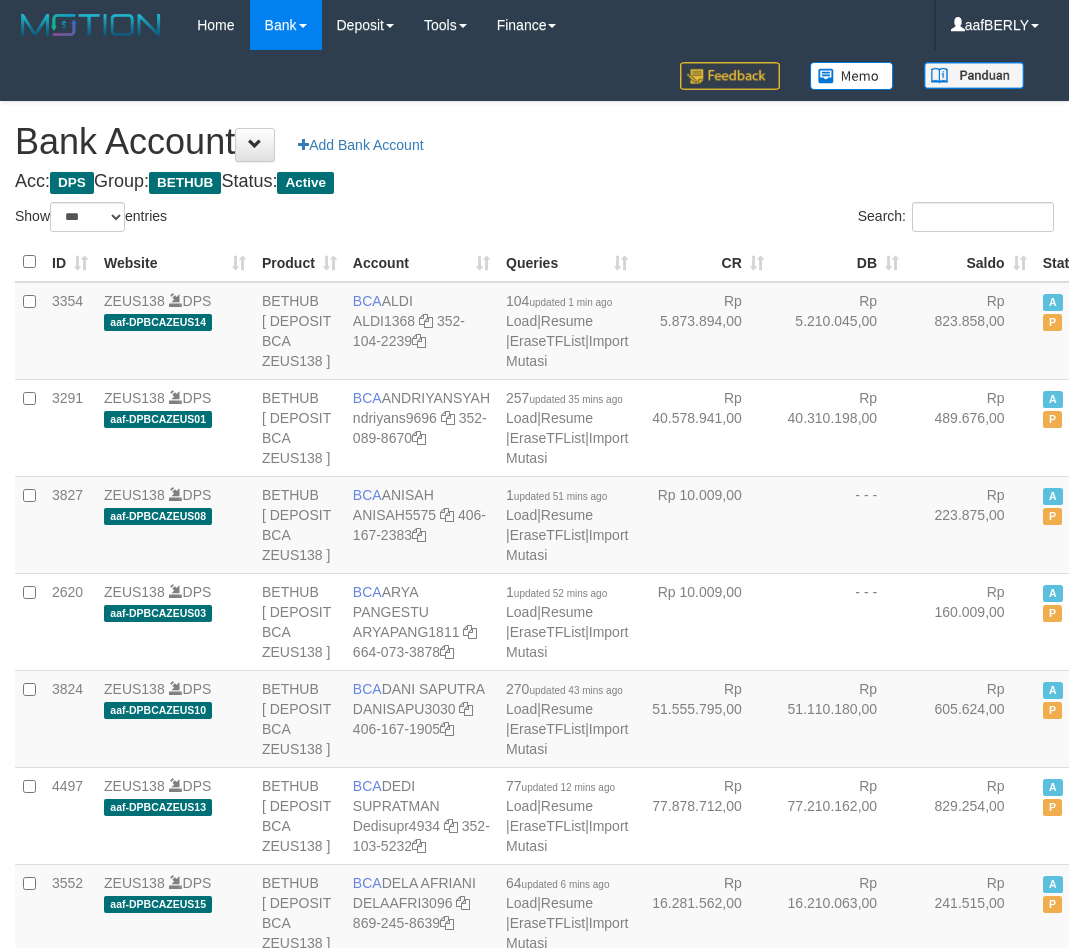select on "***" 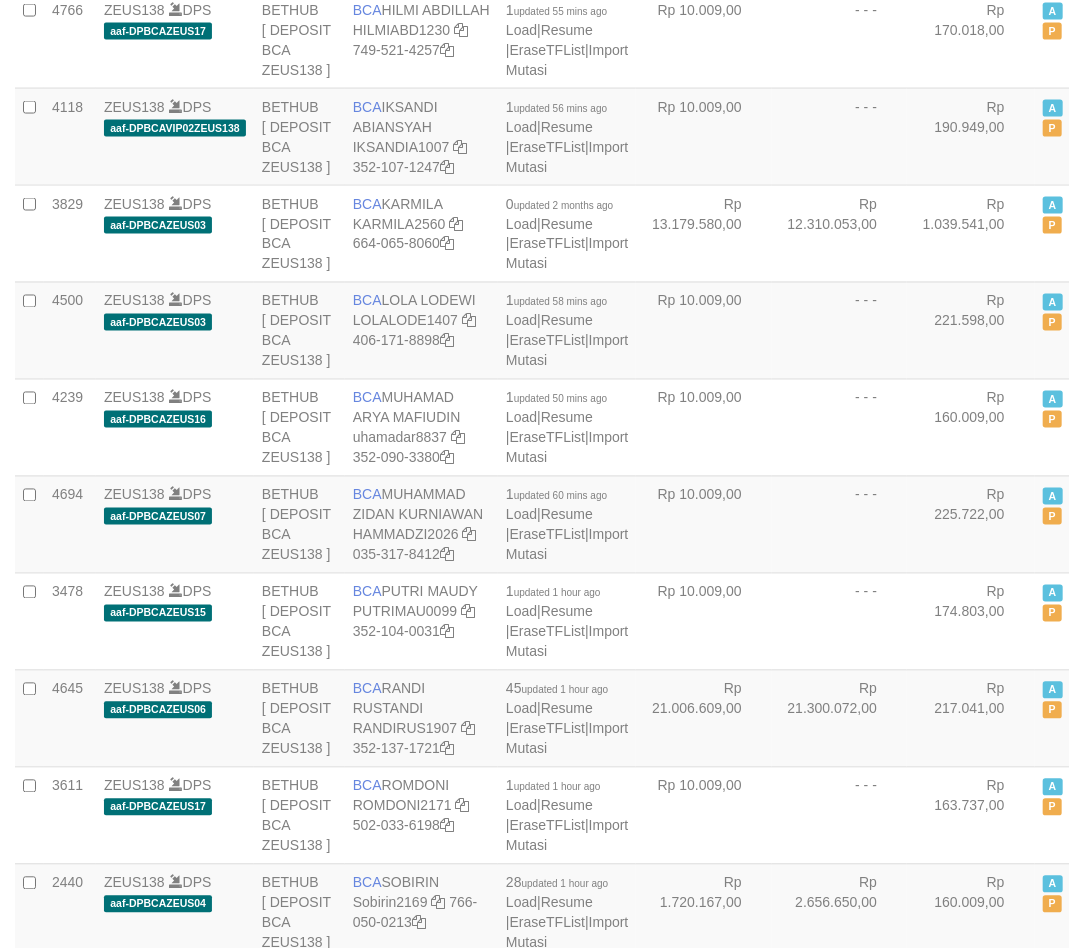 scroll, scrollTop: 1400, scrollLeft: 0, axis: vertical 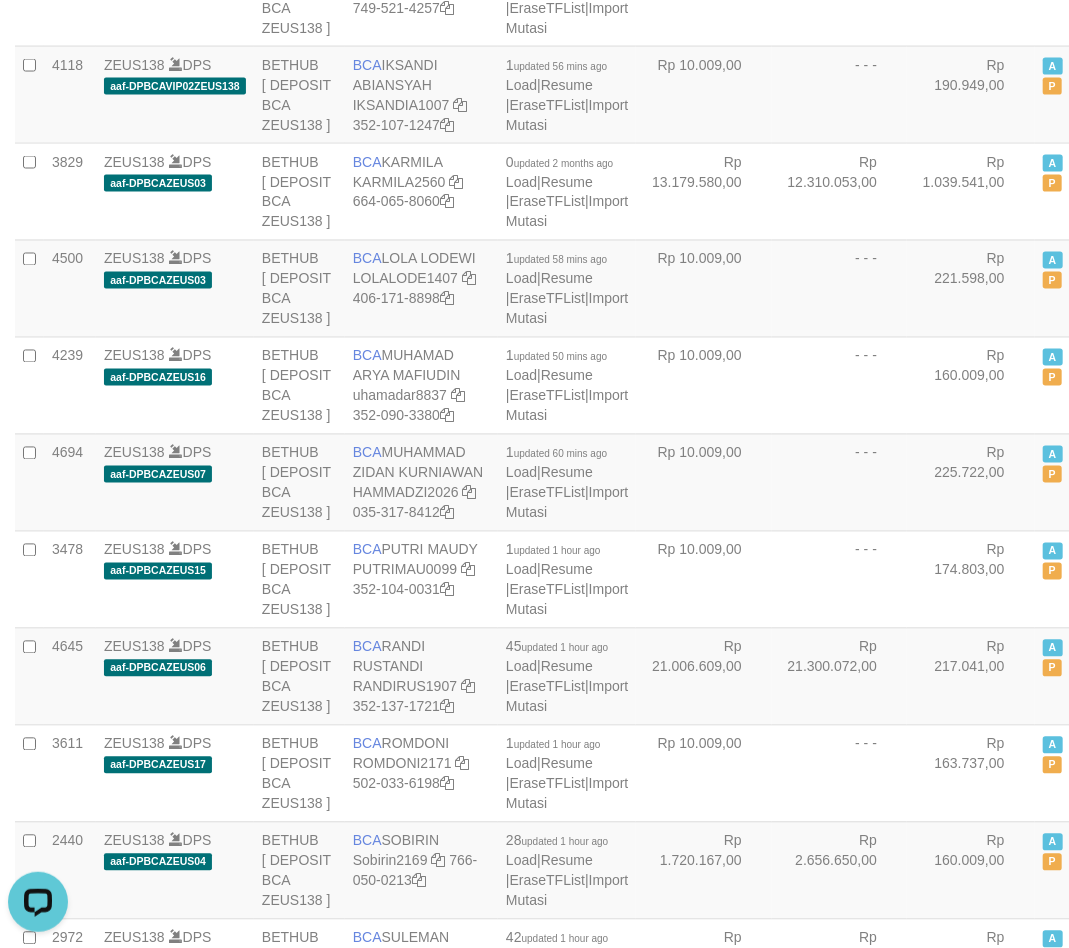 click at bounding box center [466, -109] 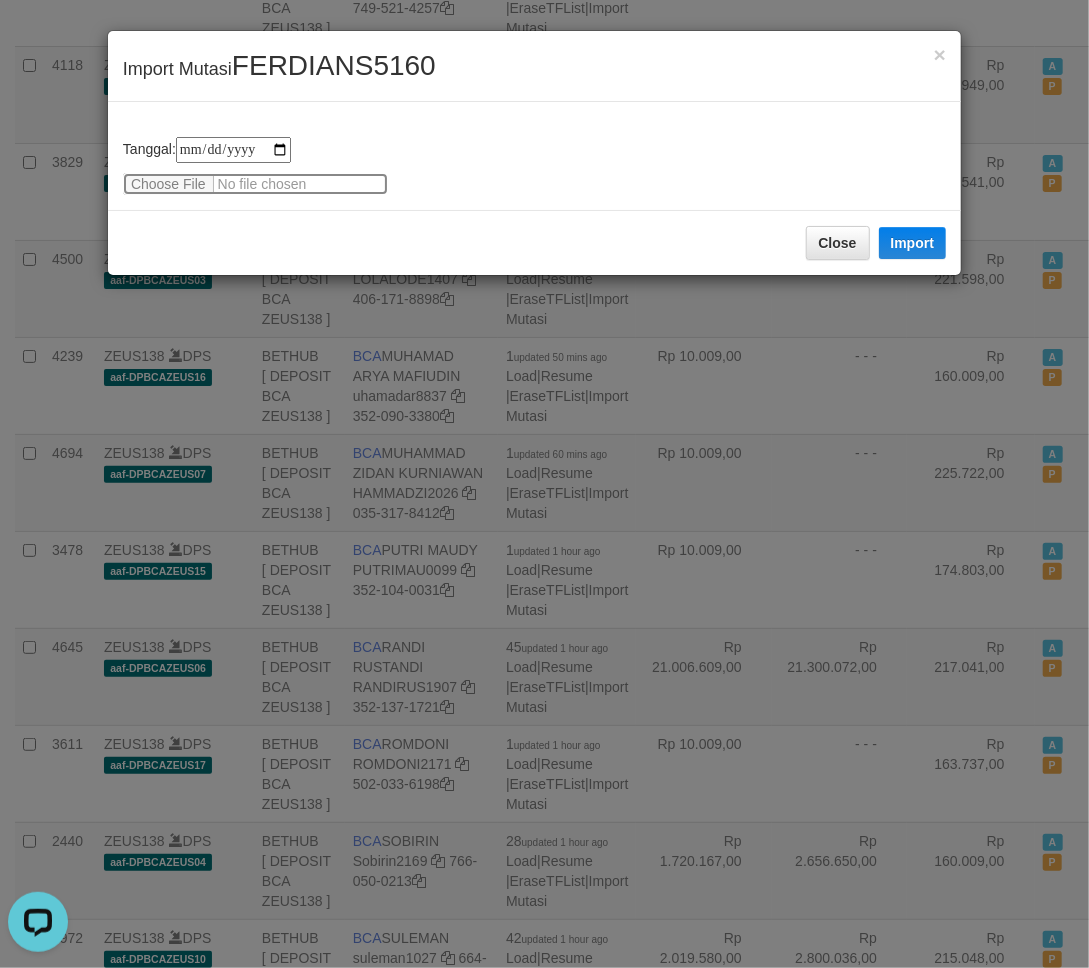 click at bounding box center (255, 184) 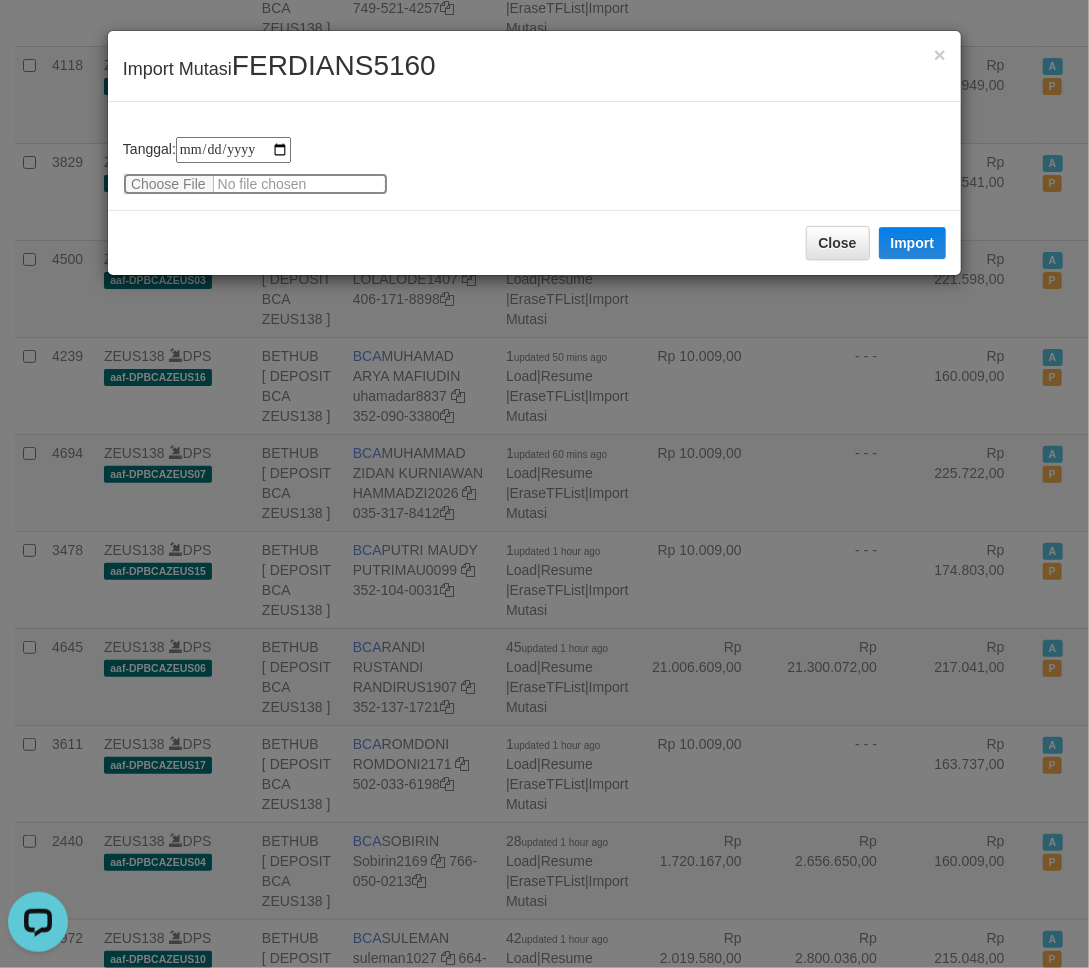 type on "**********" 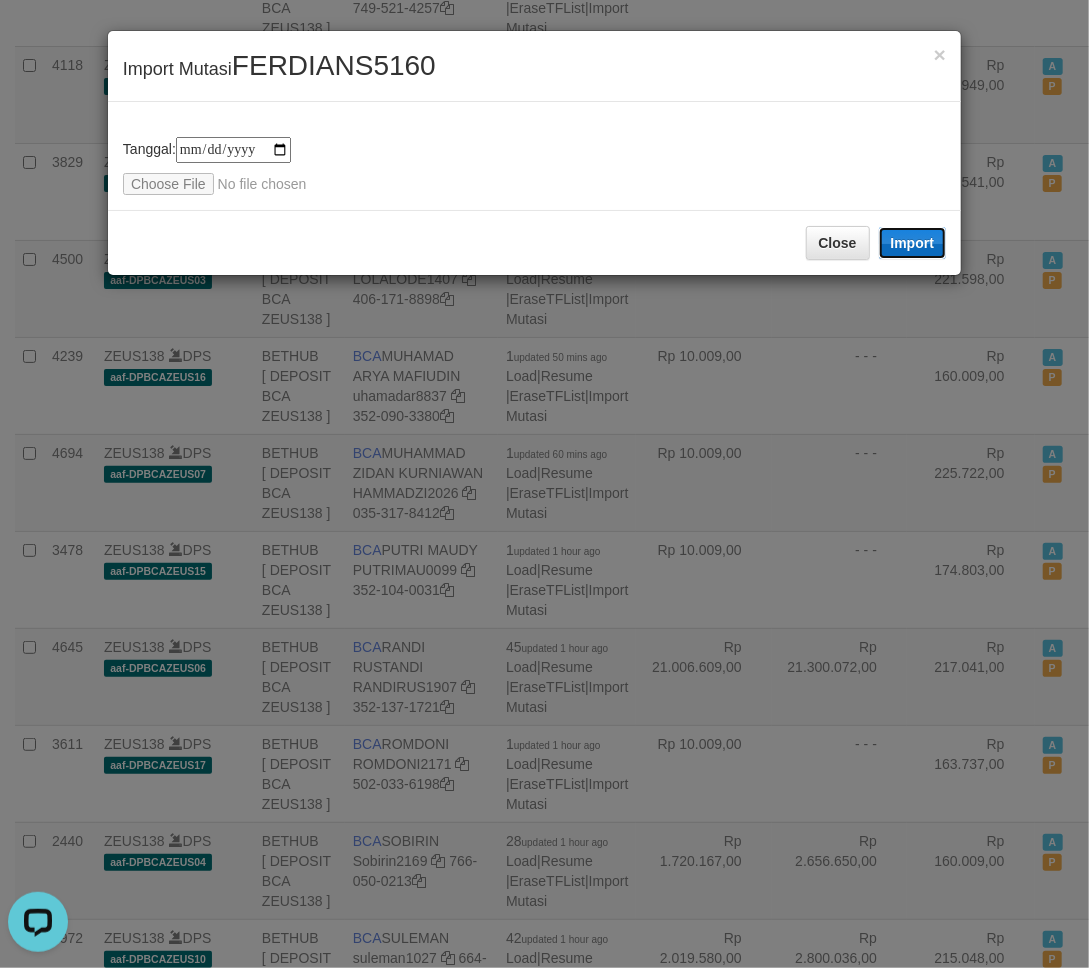 click on "Import" at bounding box center (913, 243) 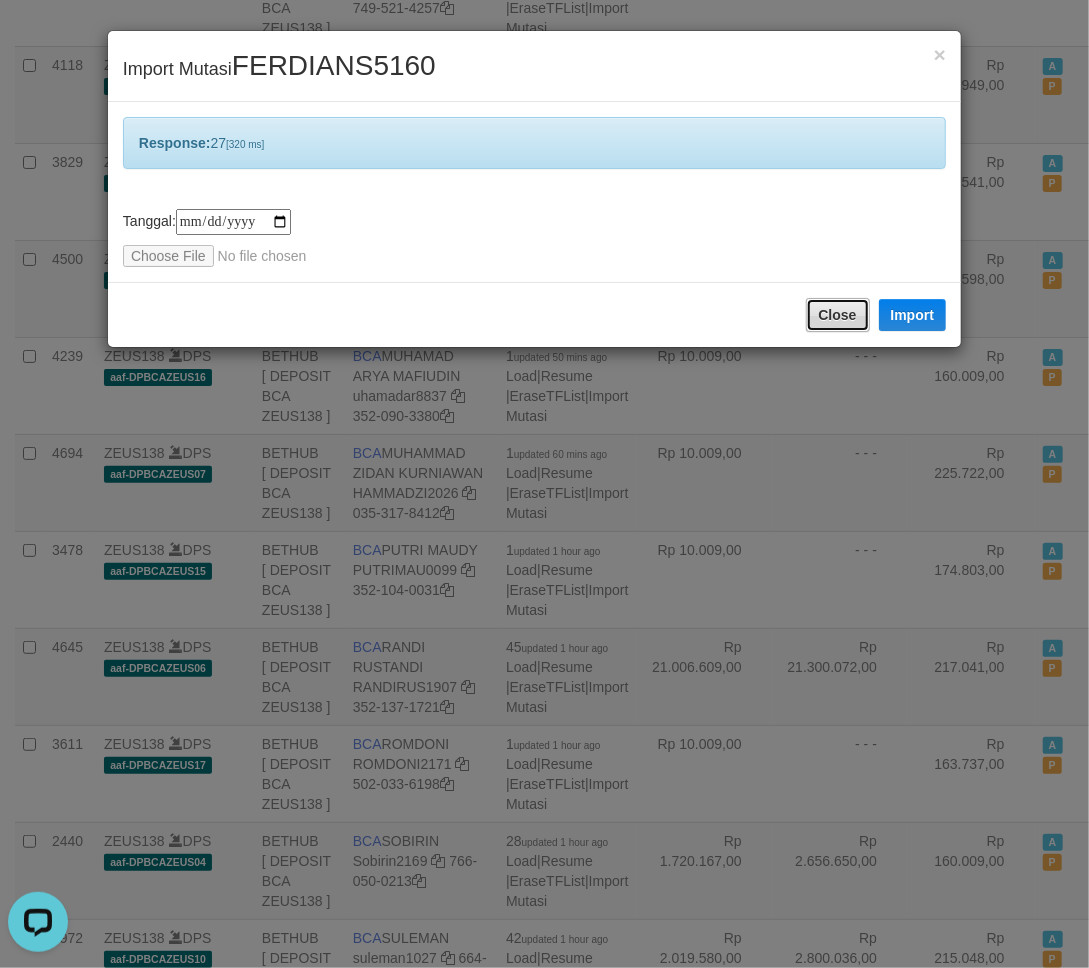 click on "Close" at bounding box center (838, 315) 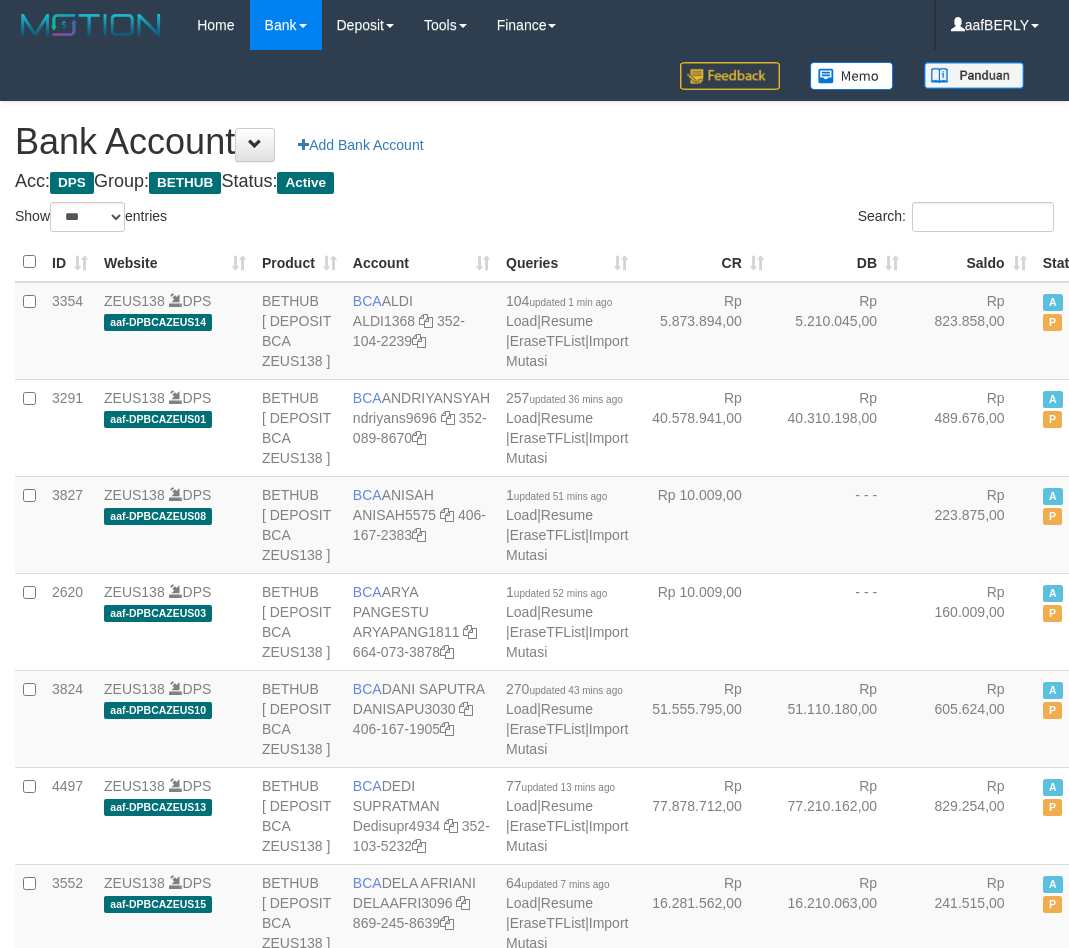 select on "***" 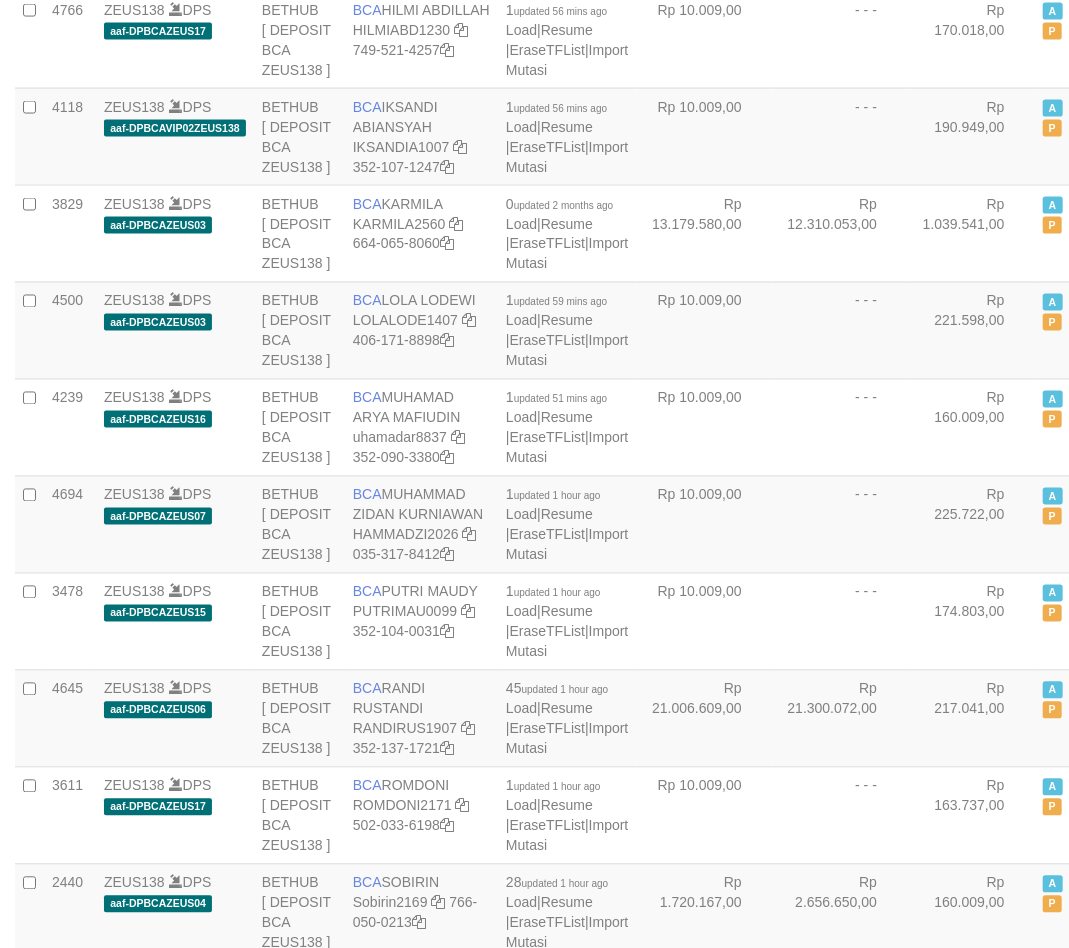scroll, scrollTop: 1400, scrollLeft: 0, axis: vertical 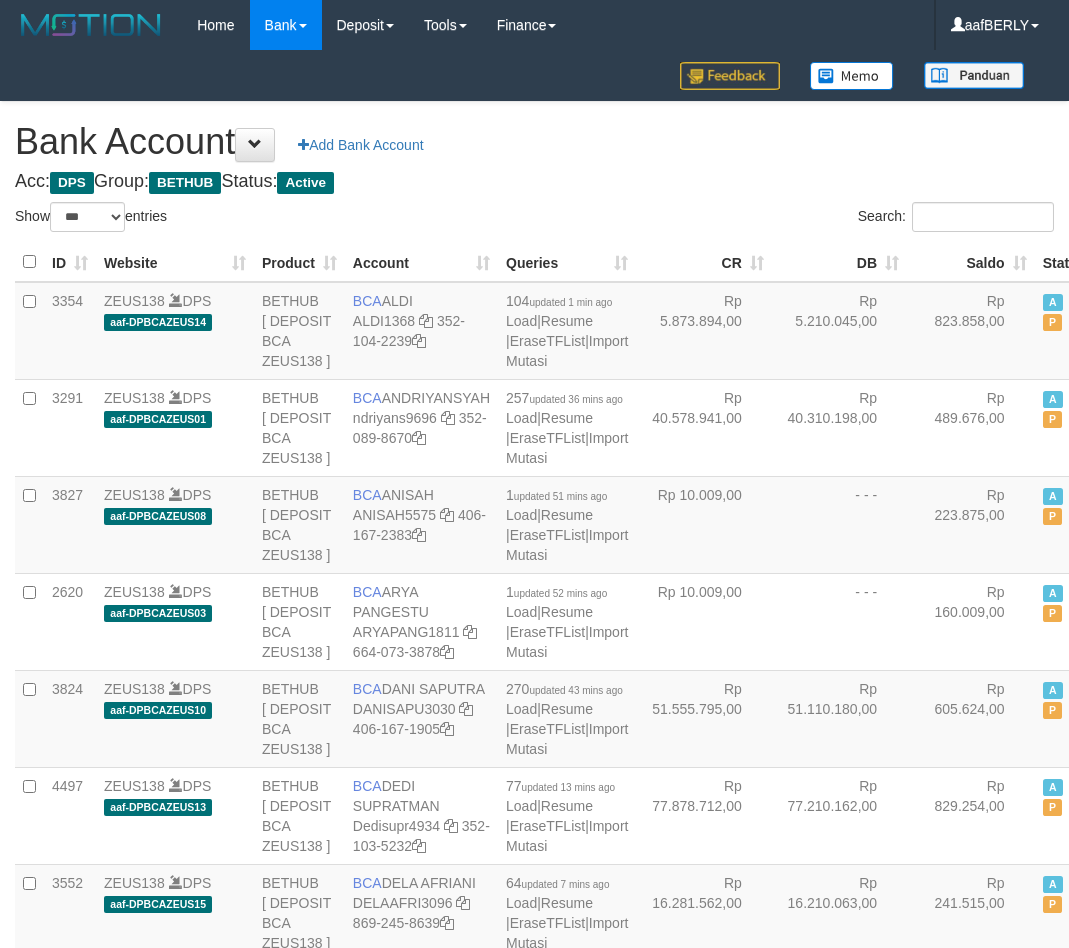 select on "***" 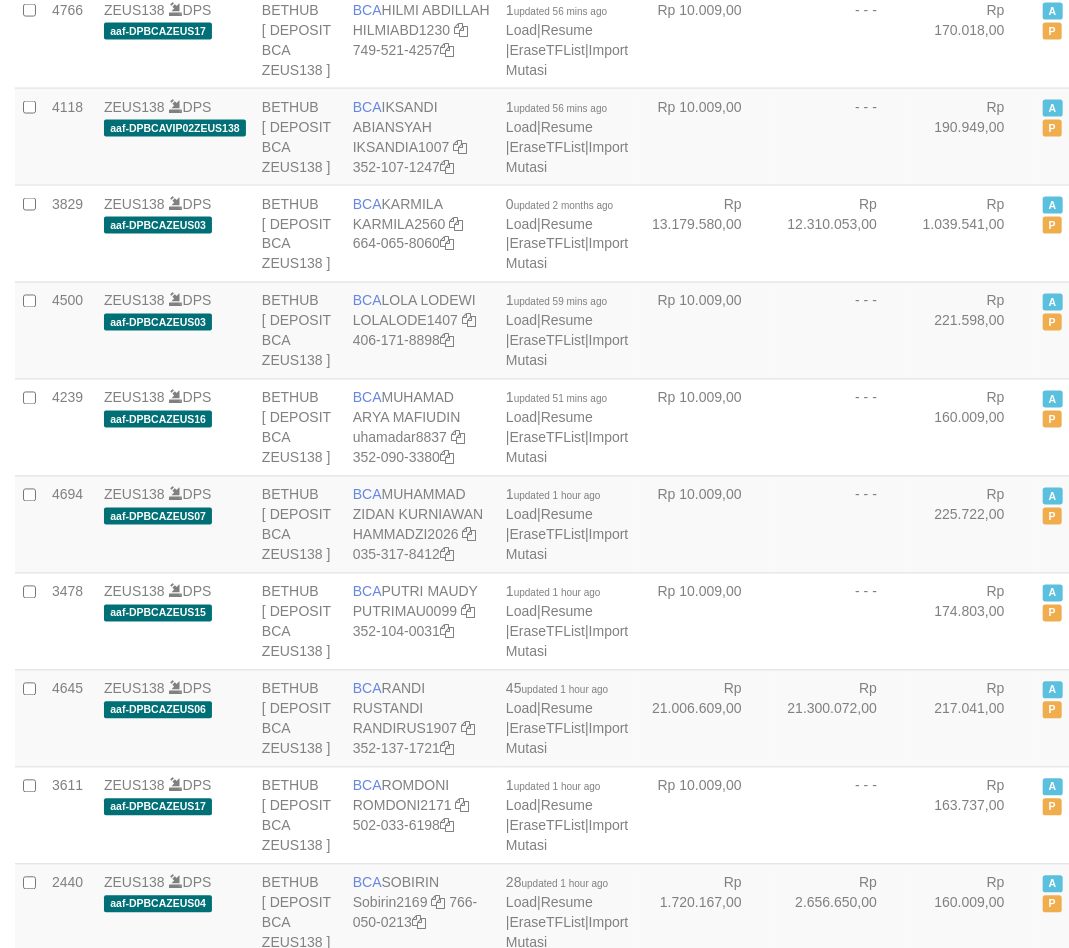 scroll, scrollTop: 1400, scrollLeft: 0, axis: vertical 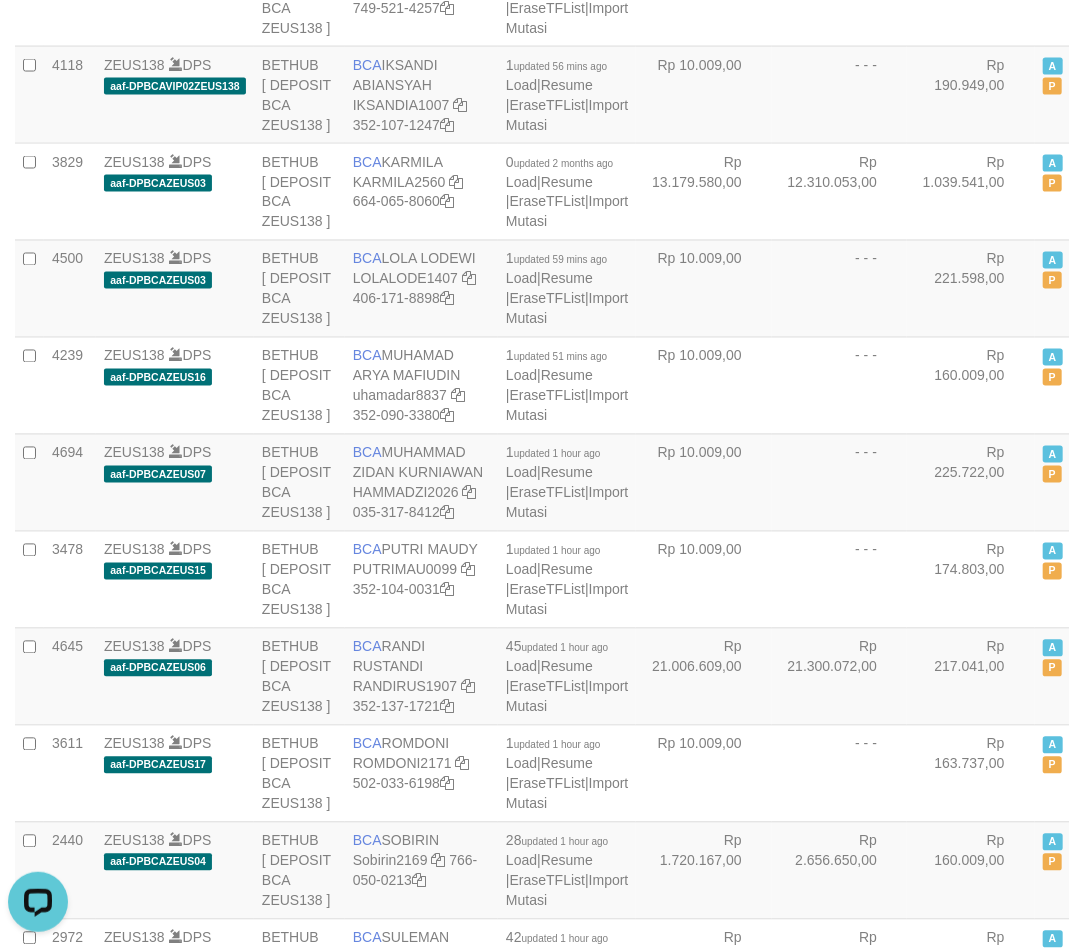 click on "Rp 181.064,00" at bounding box center [971, -197] 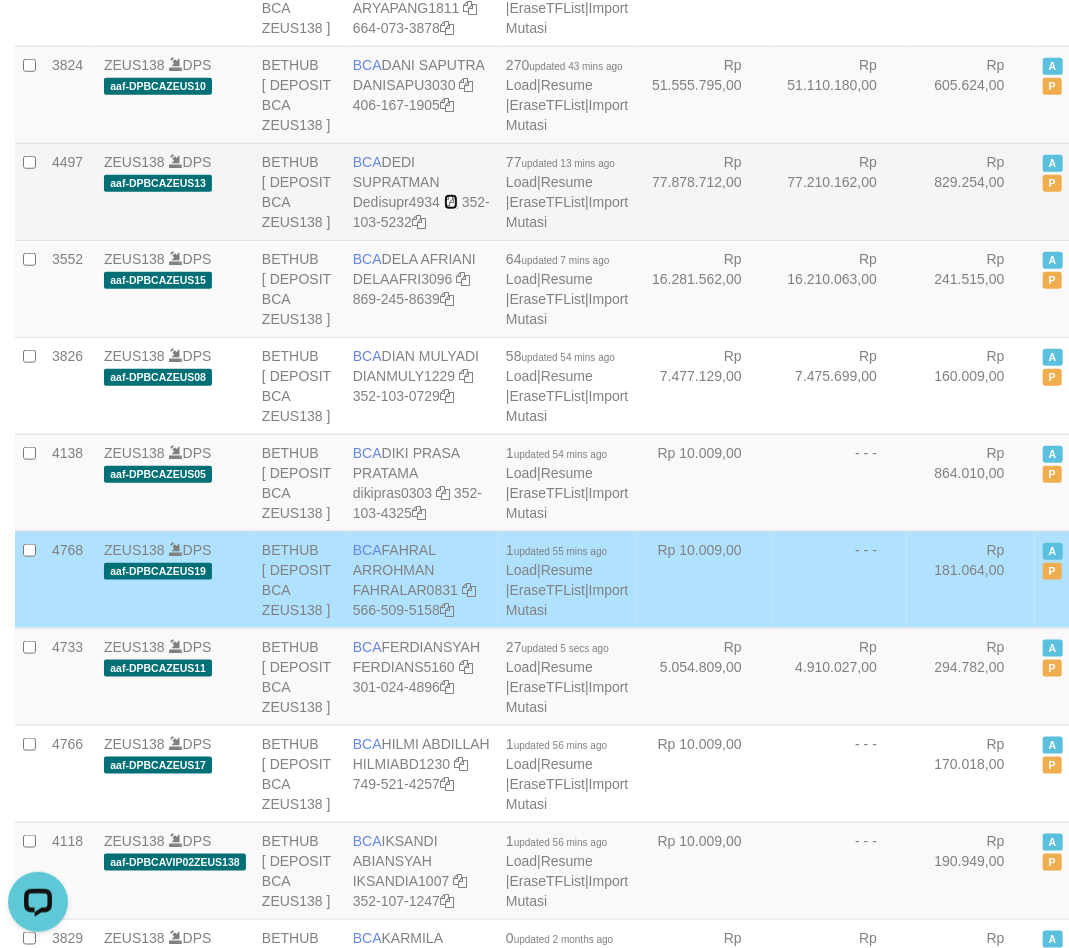click at bounding box center (451, 202) 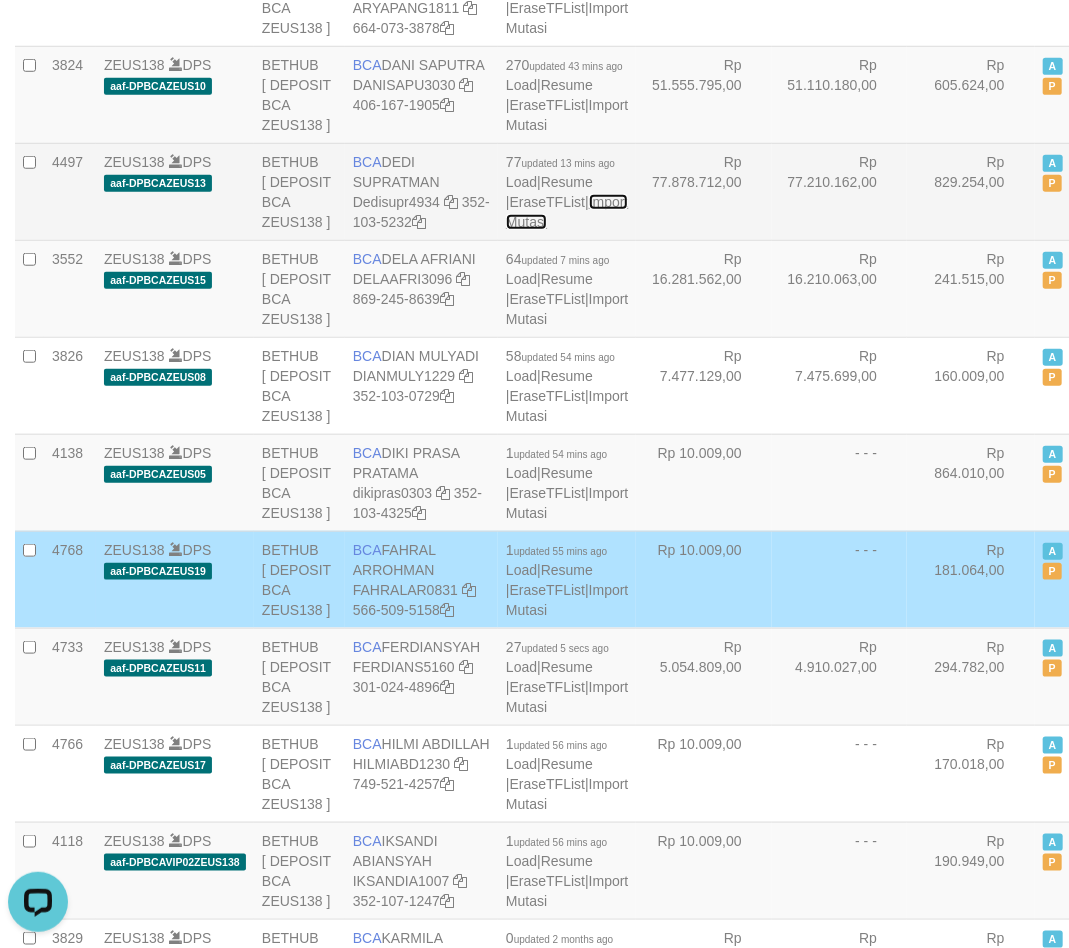 click on "Import Mutasi" at bounding box center [567, 212] 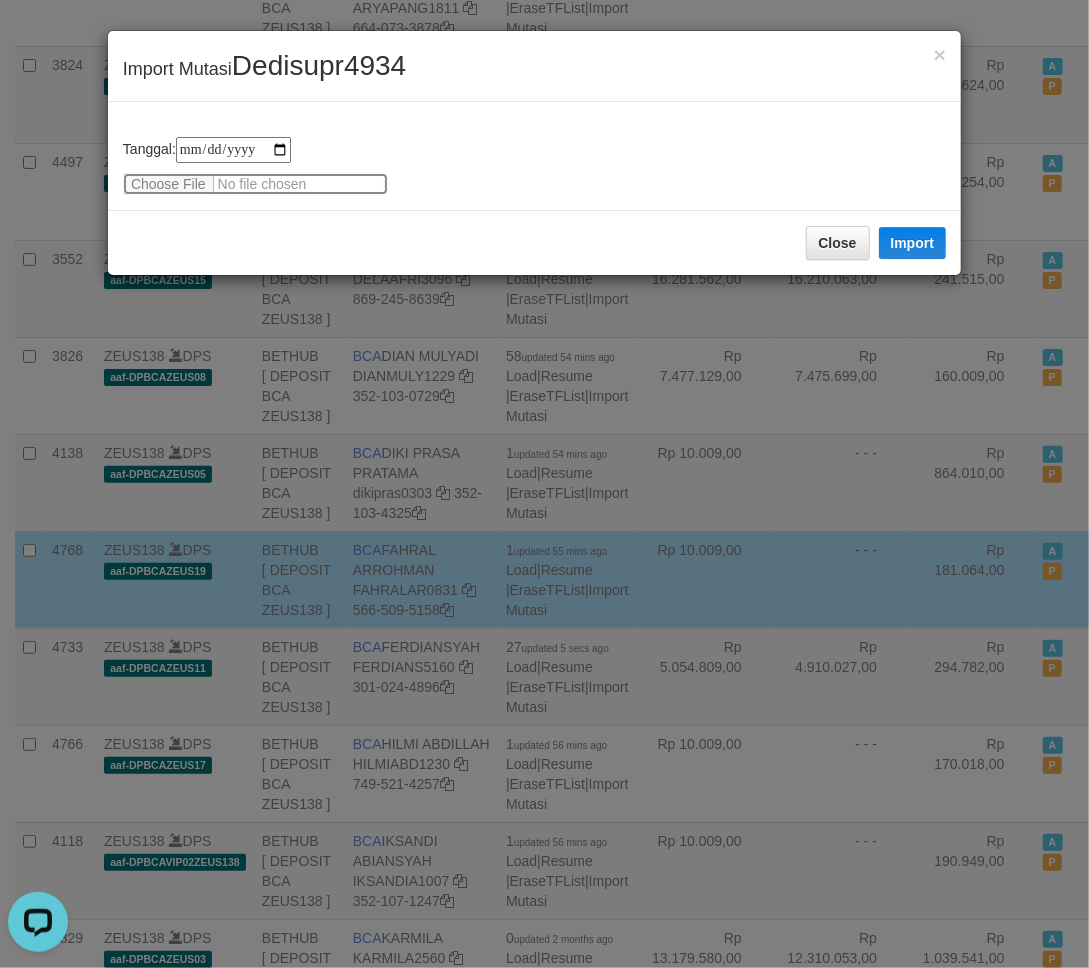 click at bounding box center (255, 184) 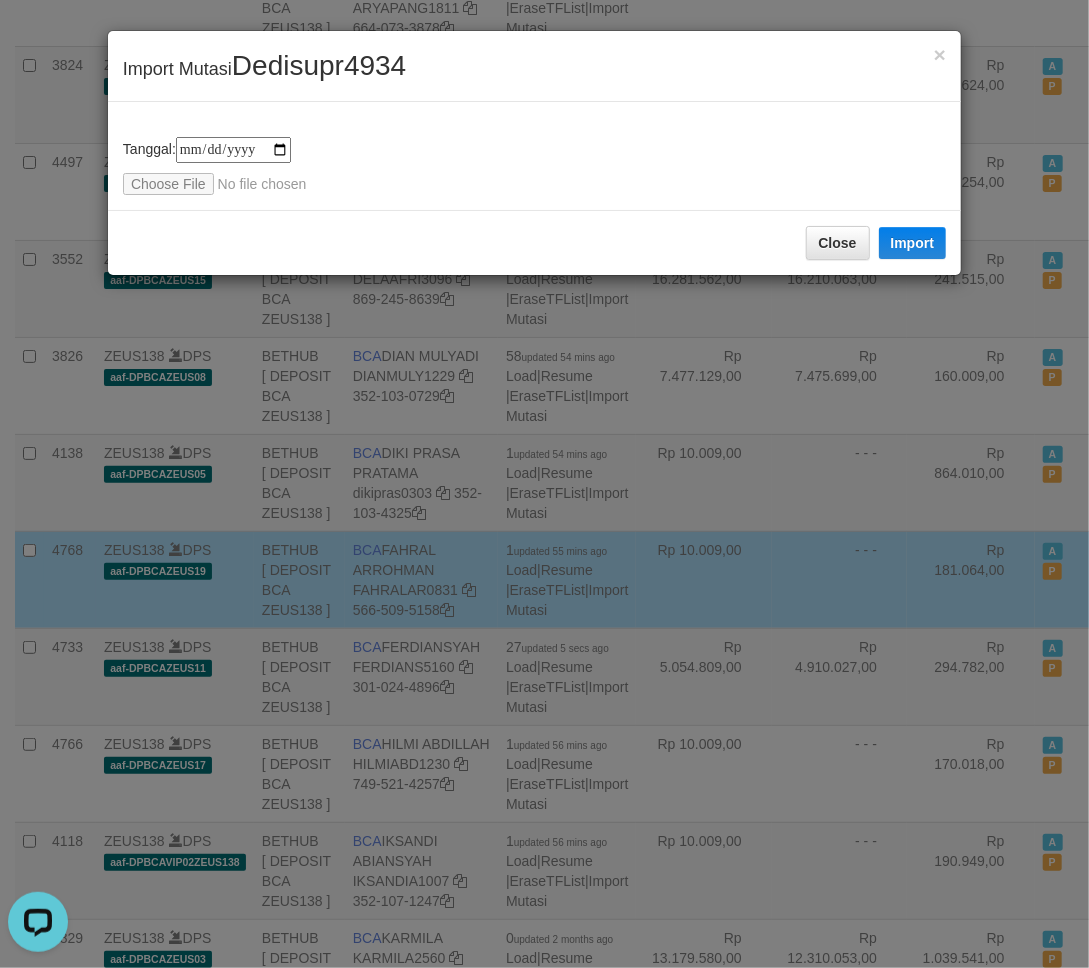type on "**********" 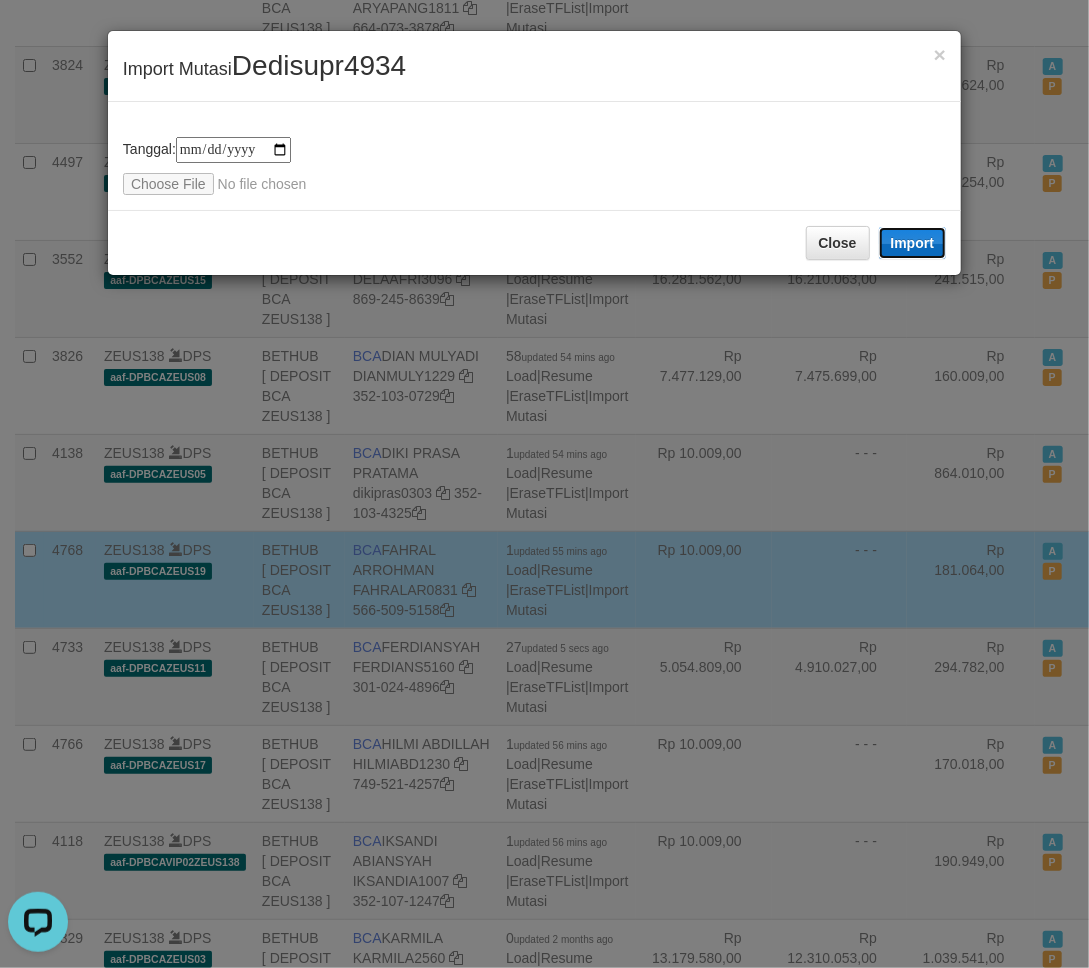 click on "Import" at bounding box center (913, 243) 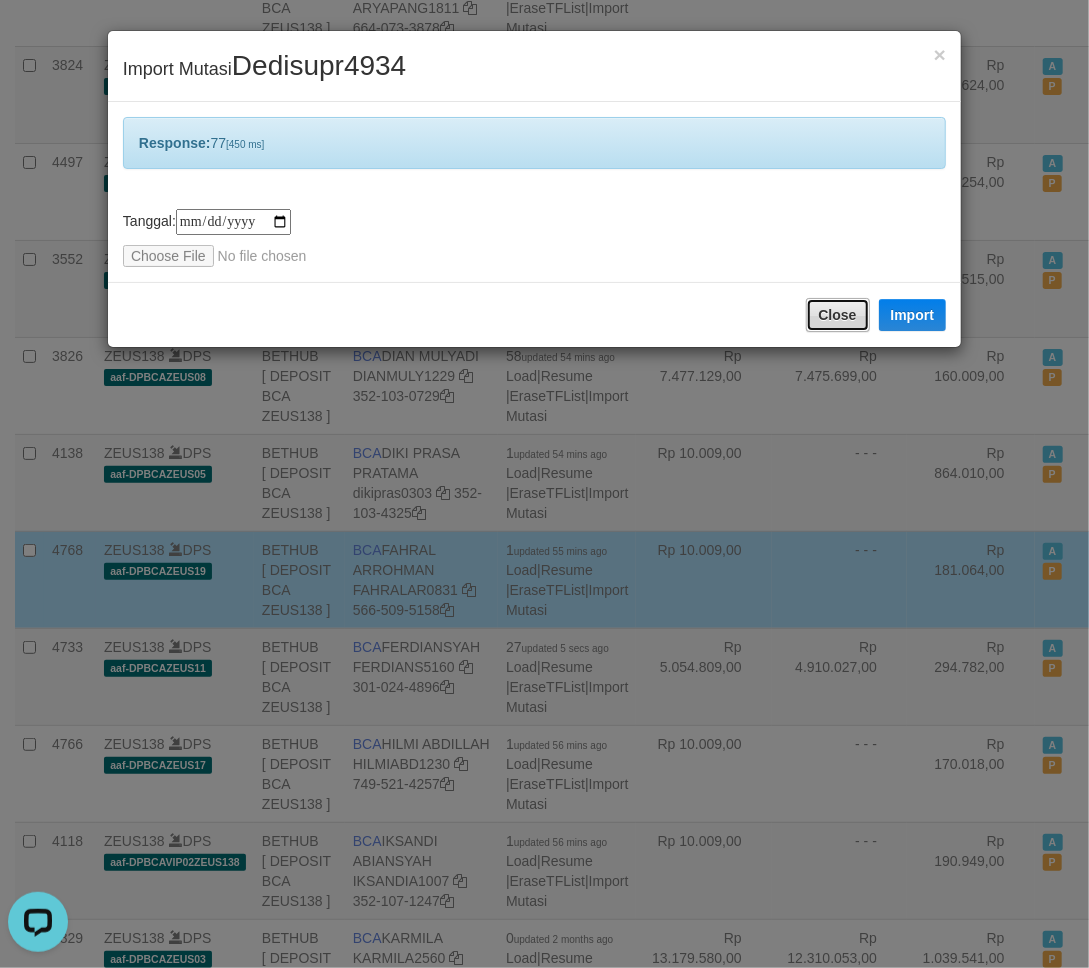 click on "Close" at bounding box center [838, 315] 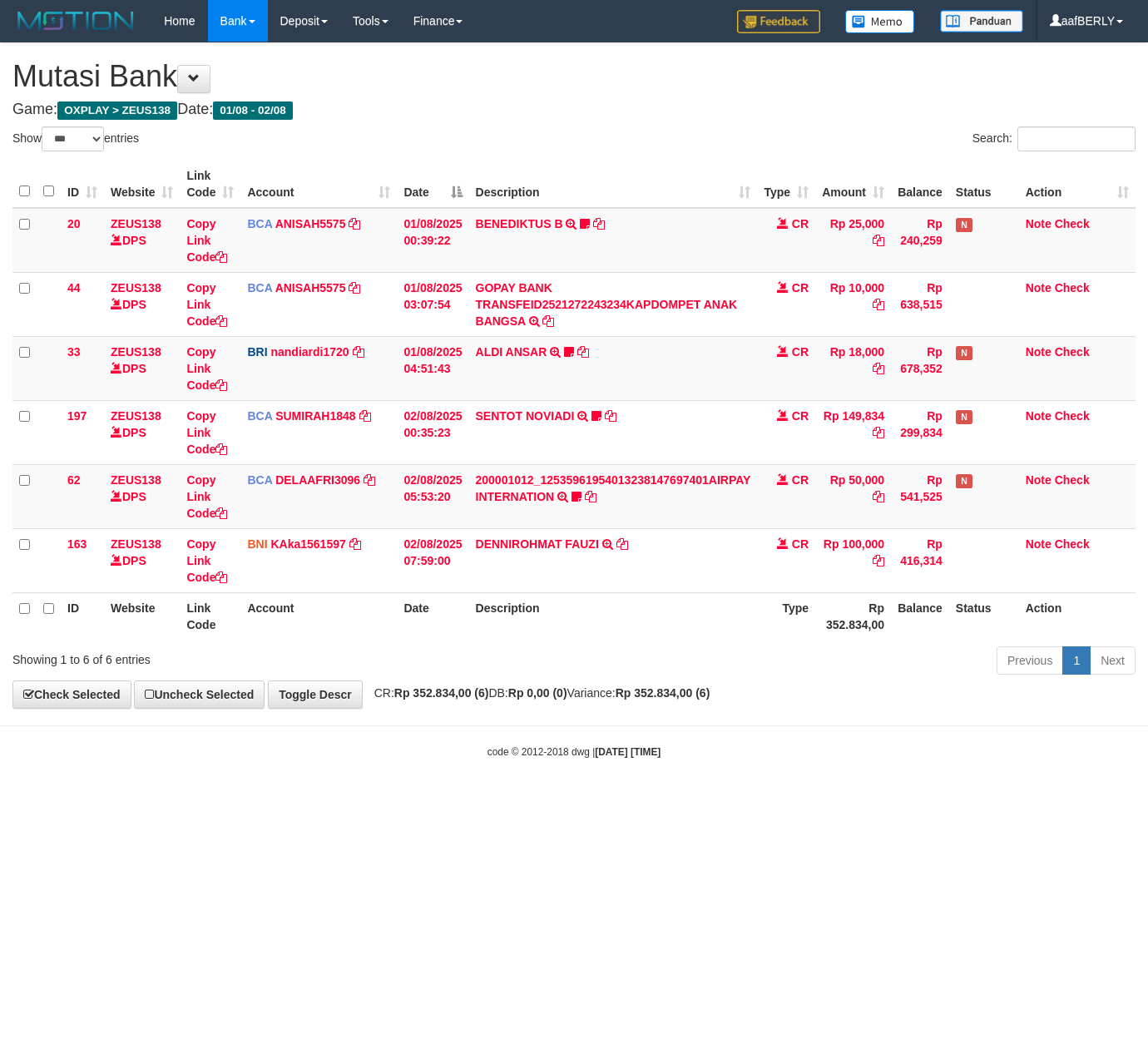 select on "***" 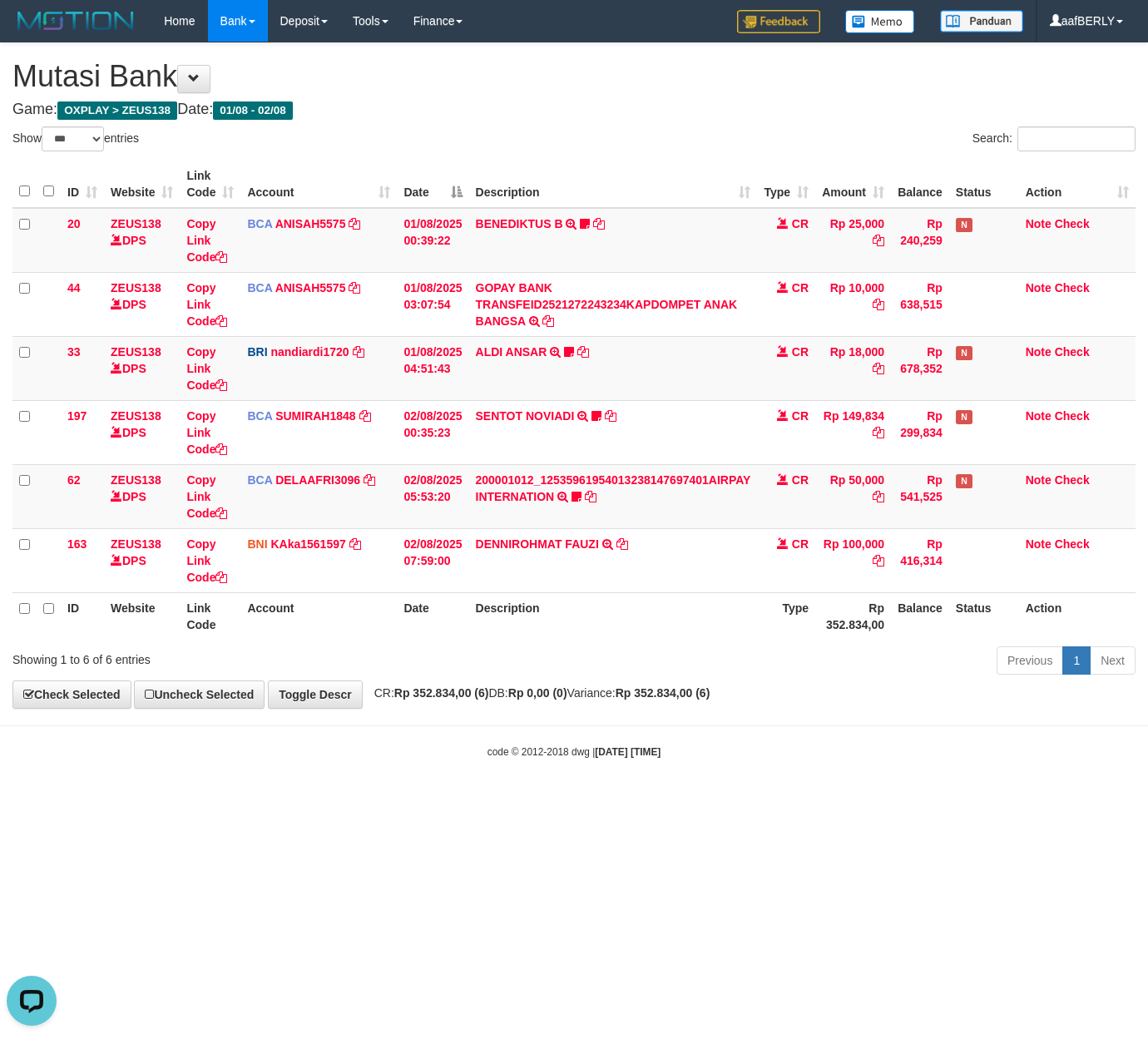 scroll, scrollTop: 0, scrollLeft: 0, axis: both 